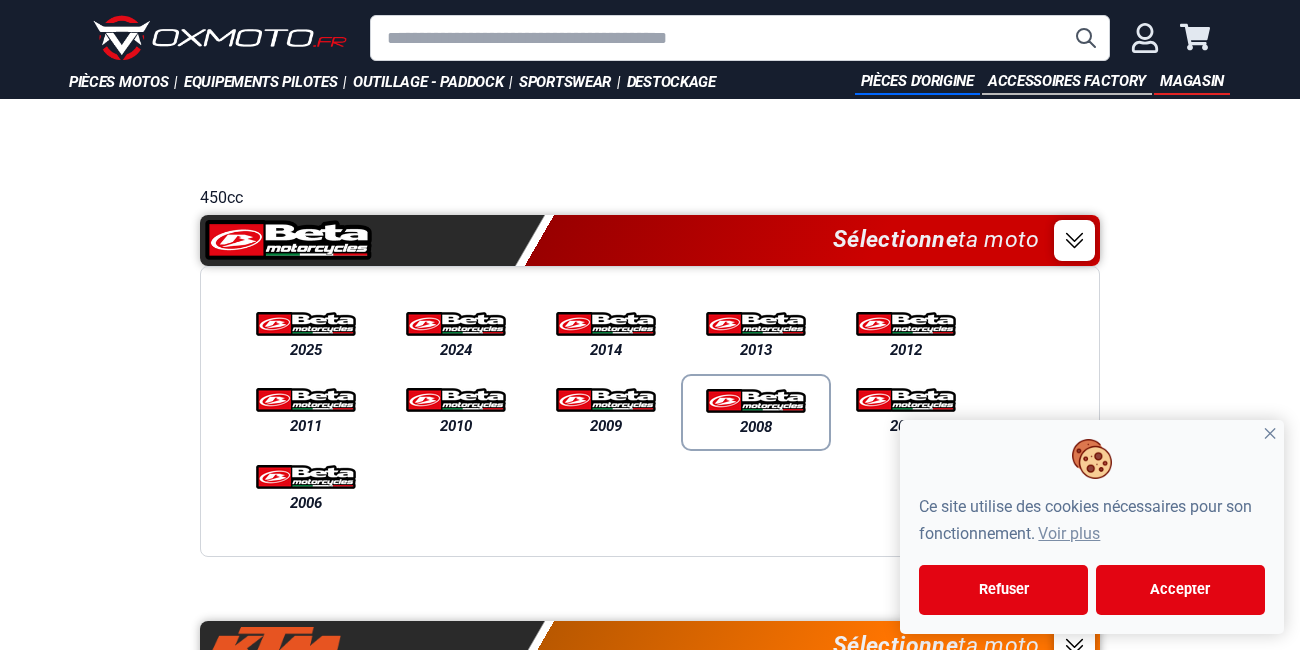 scroll, scrollTop: 0, scrollLeft: 0, axis: both 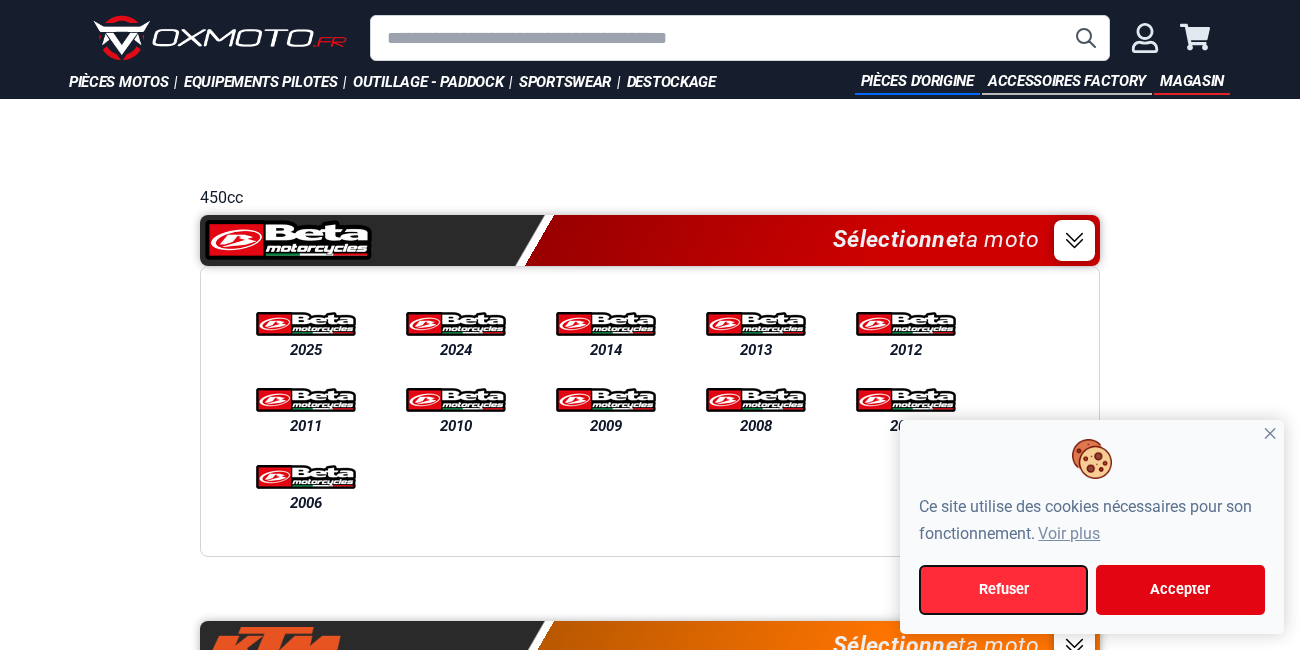 click on "Refuser" at bounding box center (1003, 590) 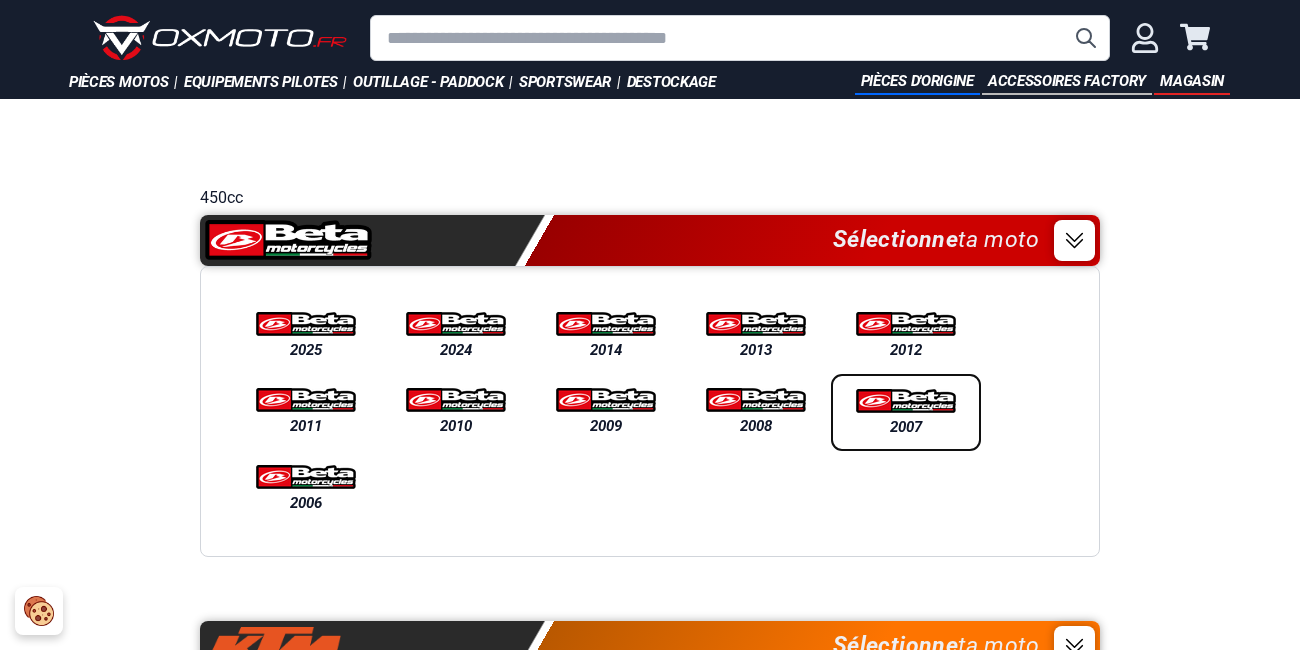 click at bounding box center [906, 401] 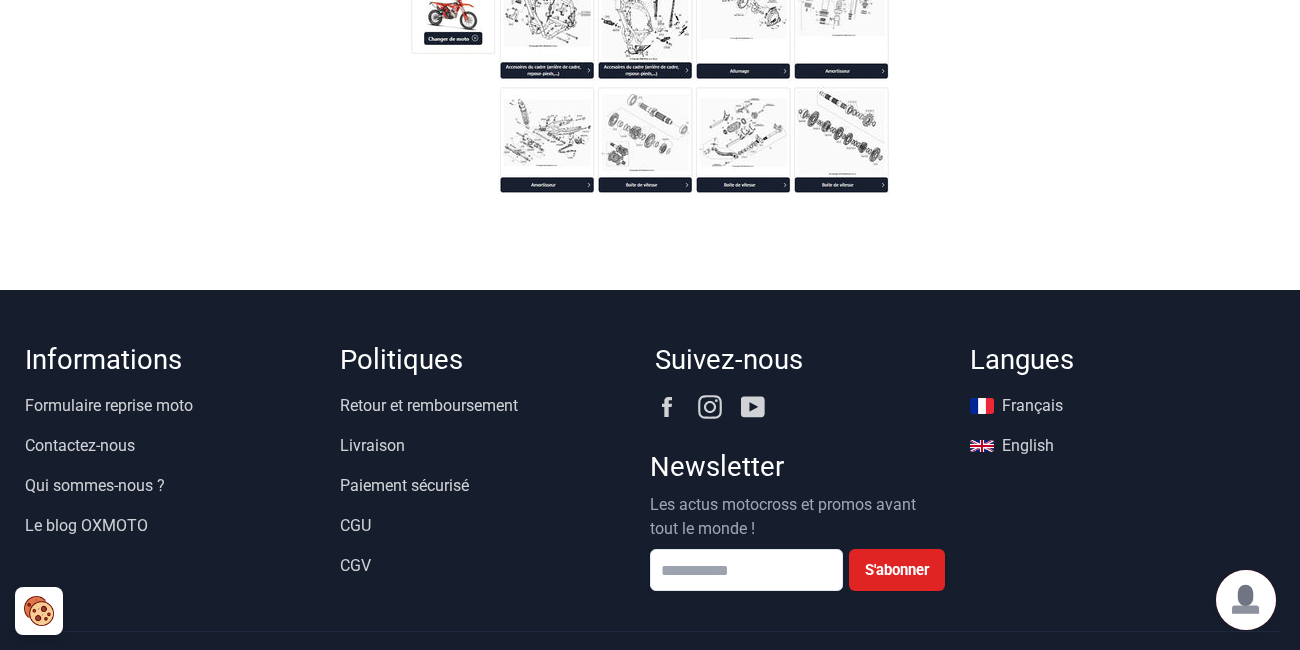 scroll, scrollTop: 2133, scrollLeft: 0, axis: vertical 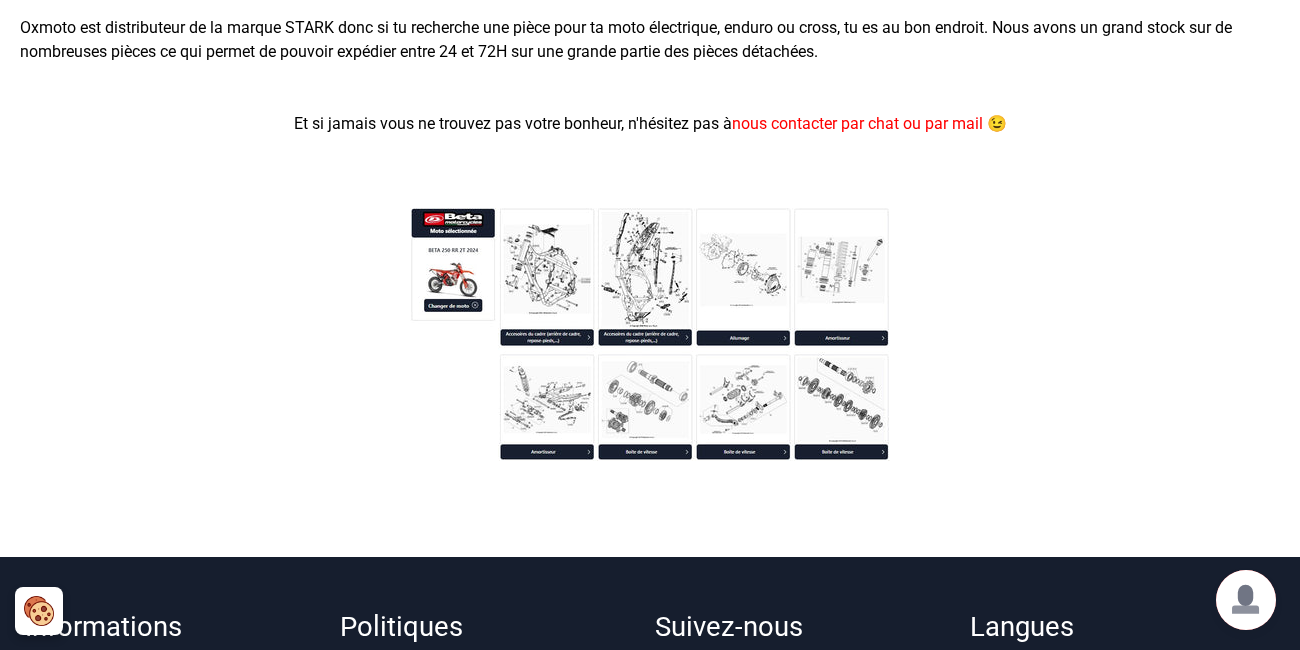click at bounding box center [650, 334] 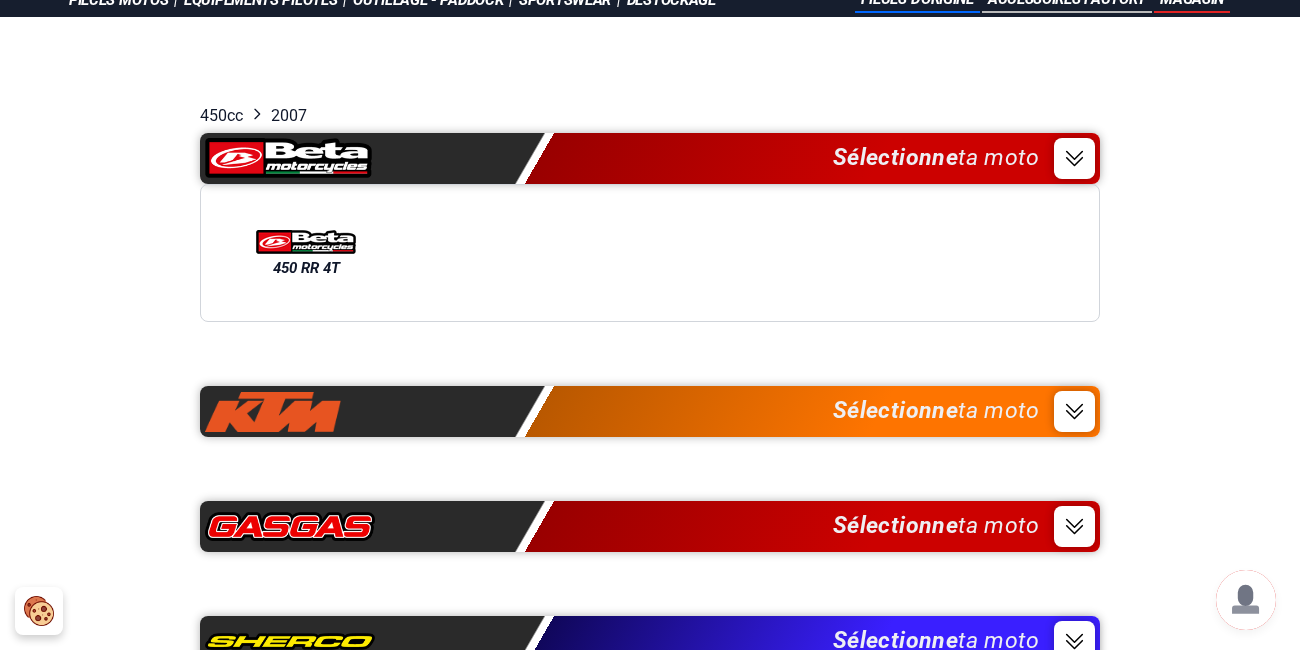 scroll, scrollTop: 0, scrollLeft: 0, axis: both 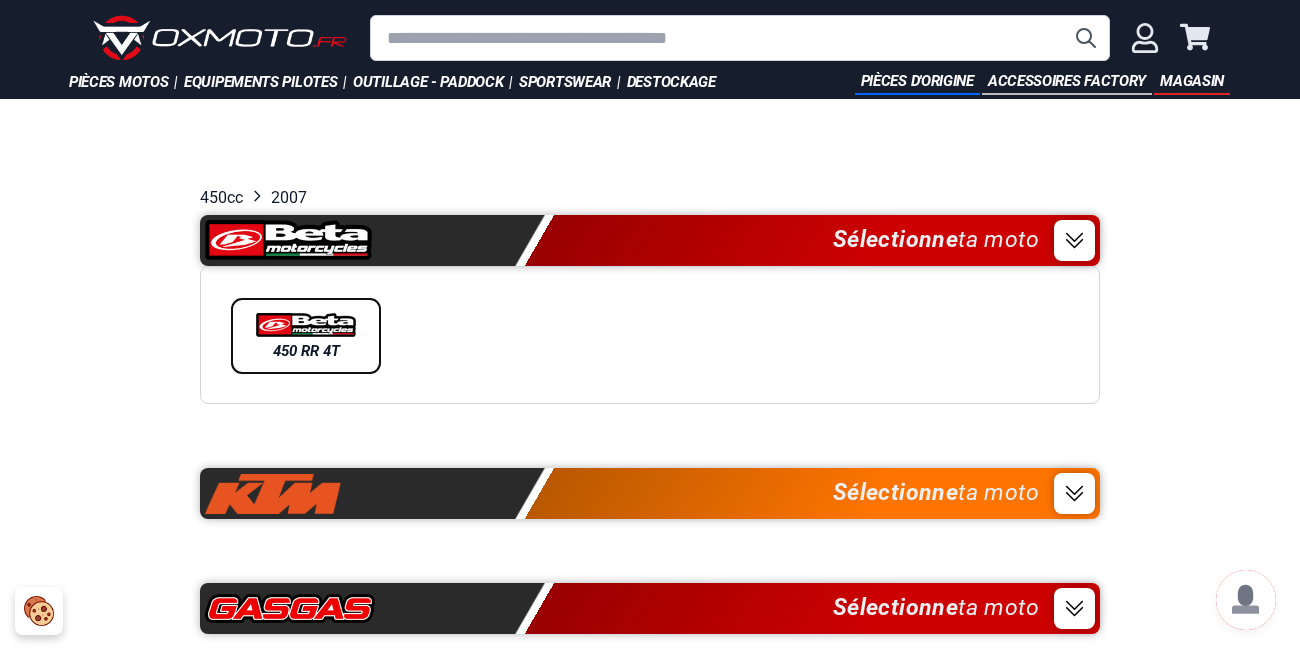 click on "450 RR 4T" at bounding box center (306, 351) 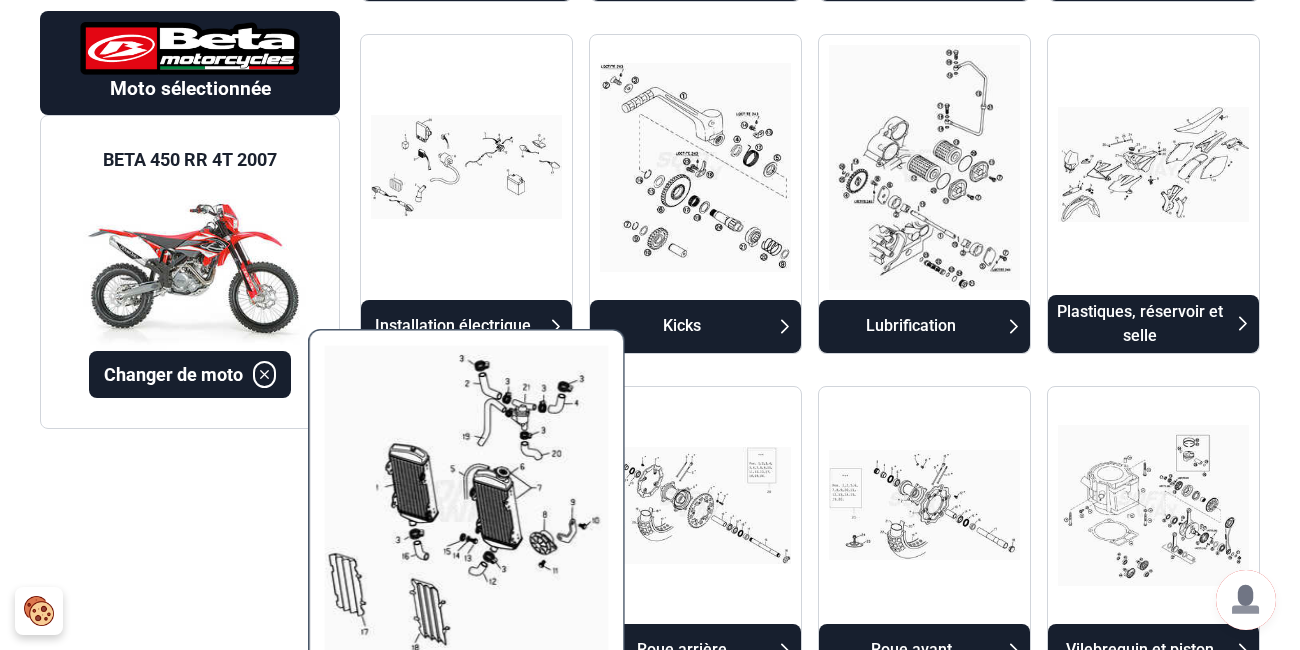 scroll, scrollTop: 2133, scrollLeft: 0, axis: vertical 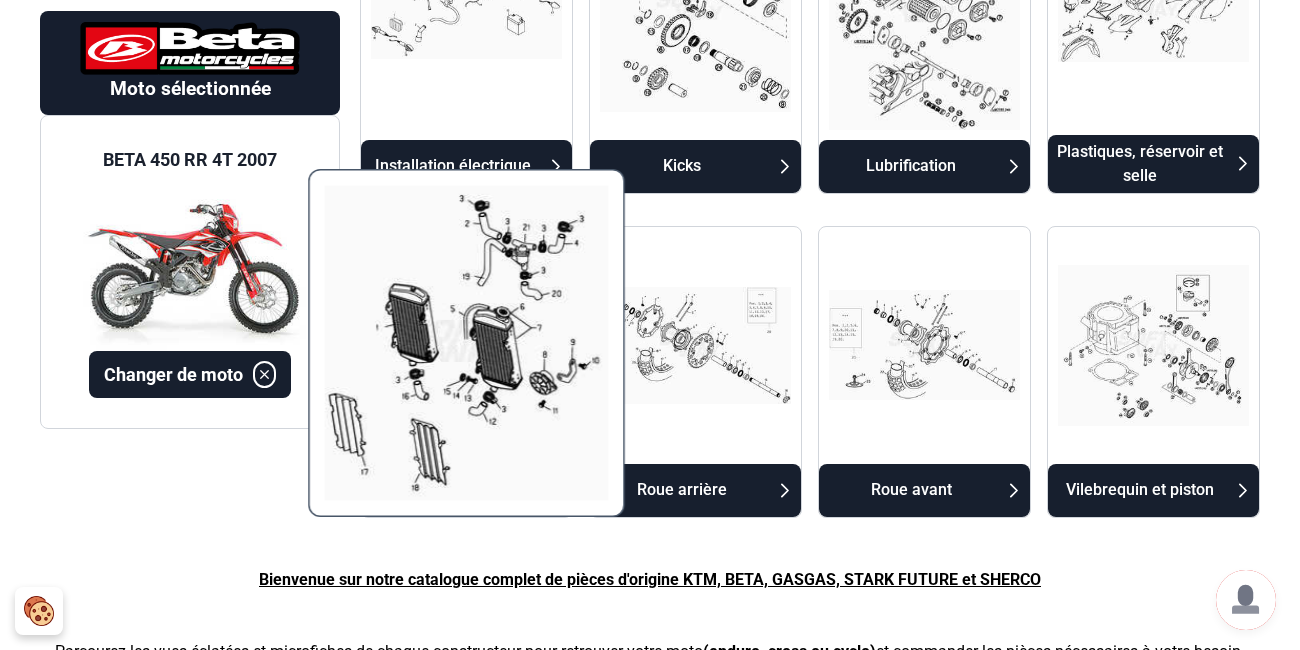 click at bounding box center (466, 343) 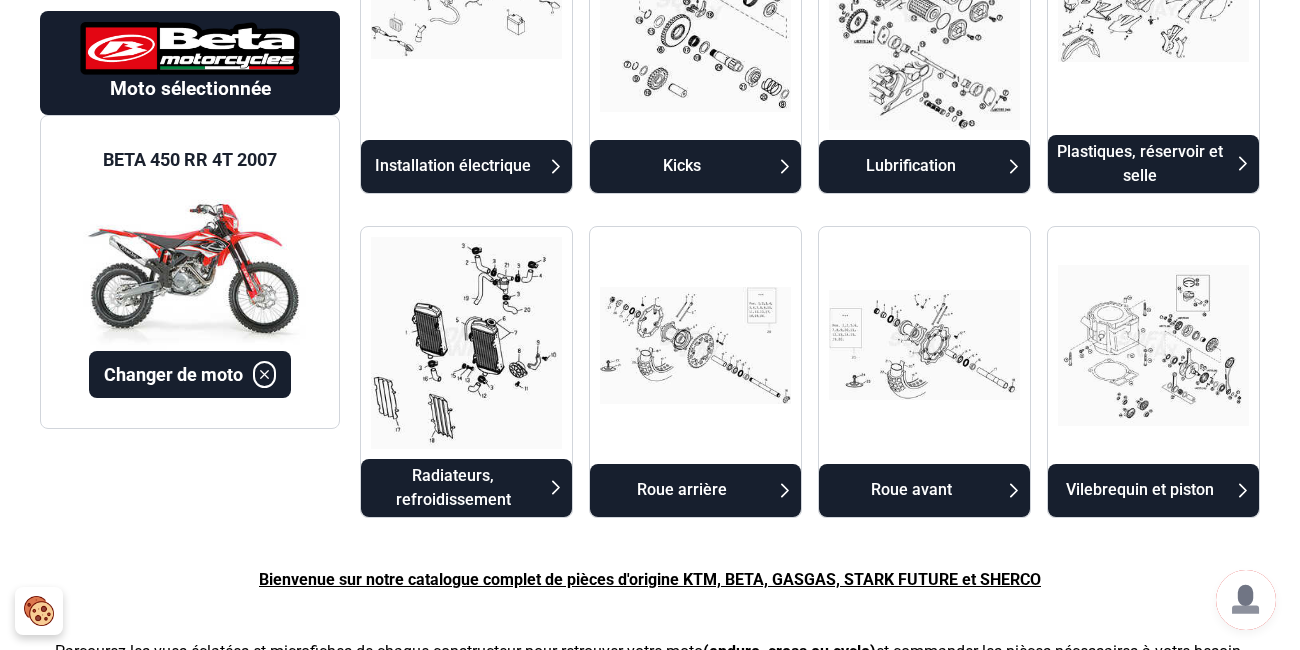 scroll, scrollTop: 164, scrollLeft: 0, axis: vertical 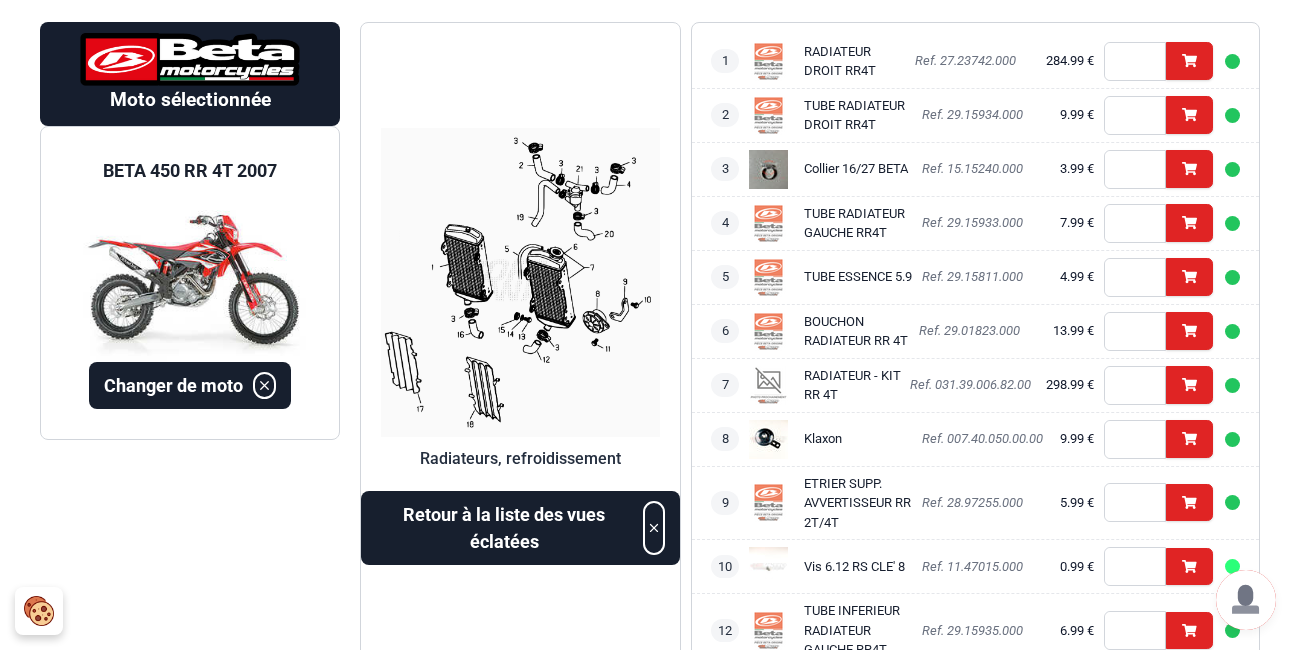 click at bounding box center [520, 283] 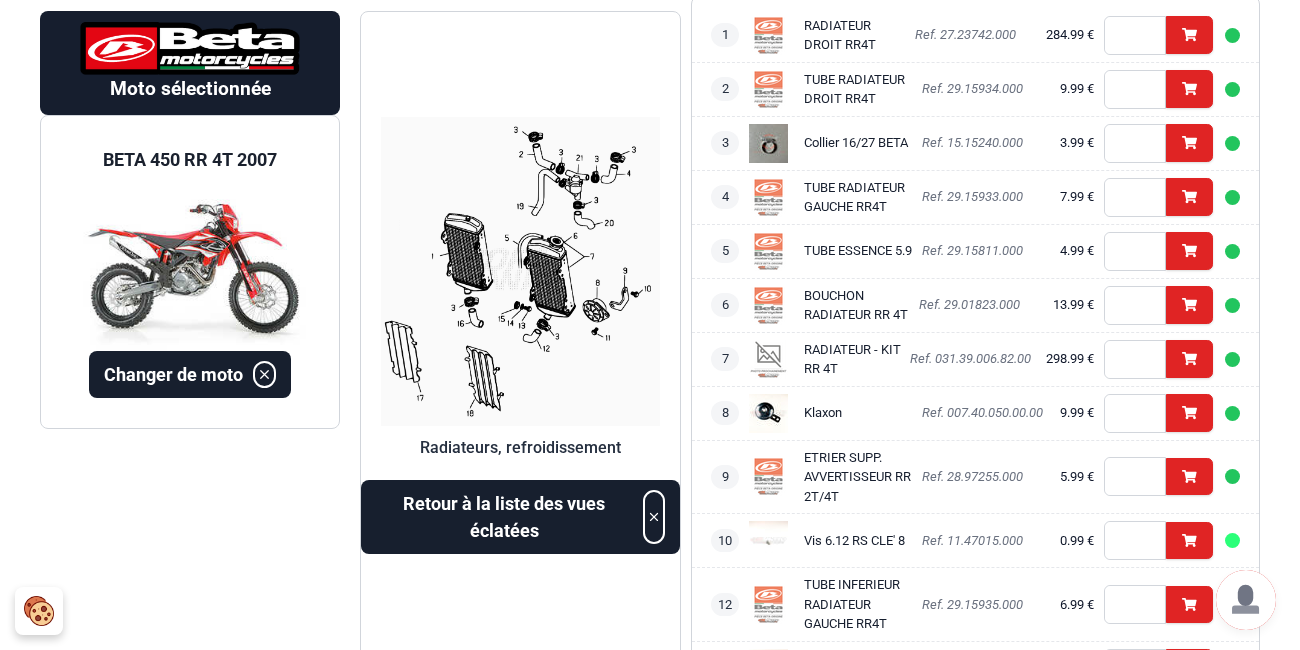 scroll, scrollTop: 133, scrollLeft: 0, axis: vertical 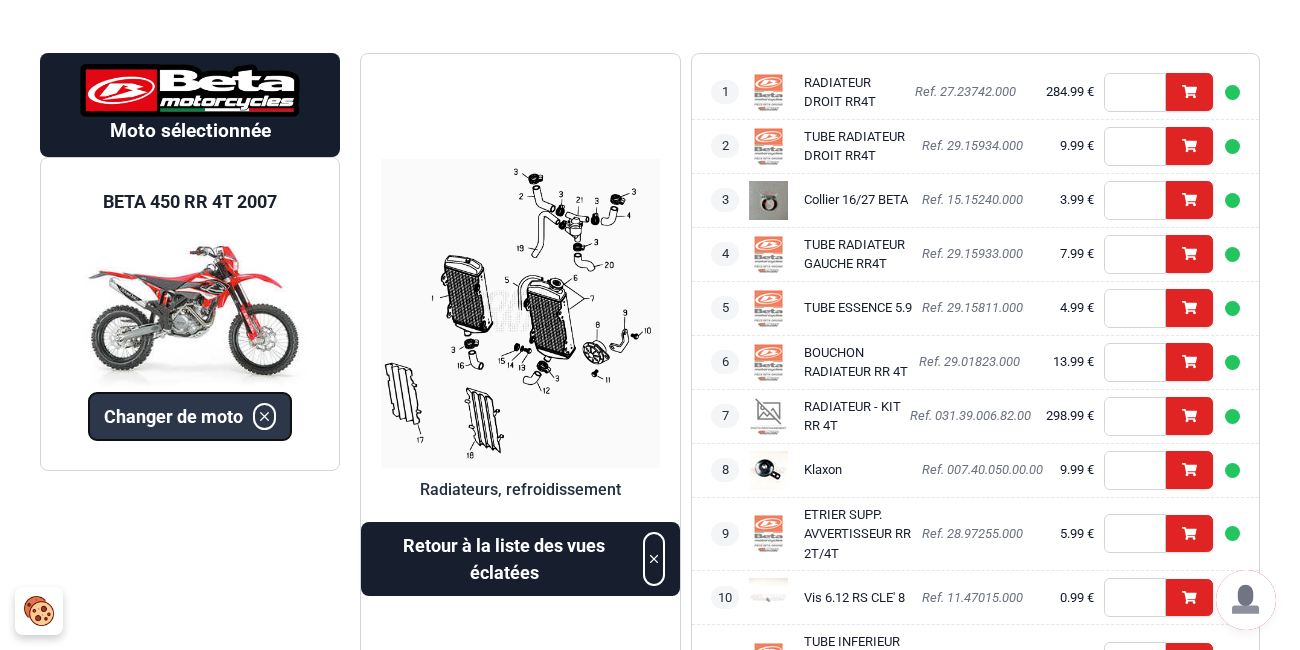 click on "Changer de moto" at bounding box center (173, 416) 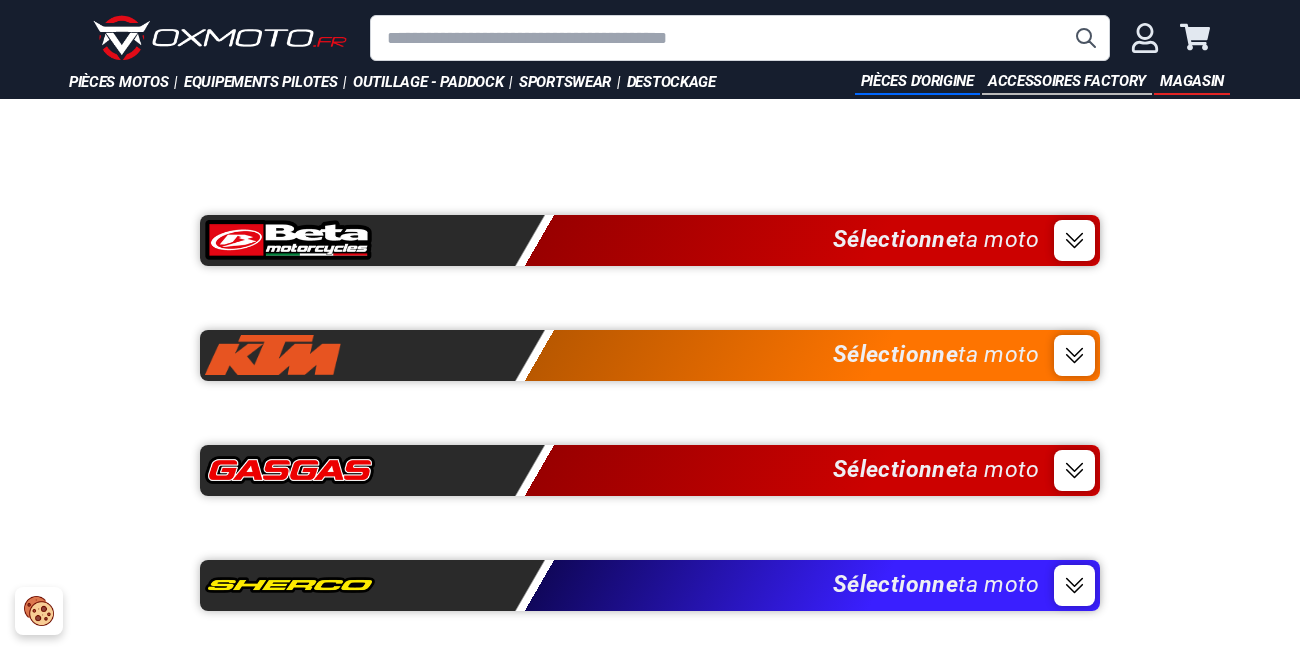 scroll, scrollTop: 0, scrollLeft: 0, axis: both 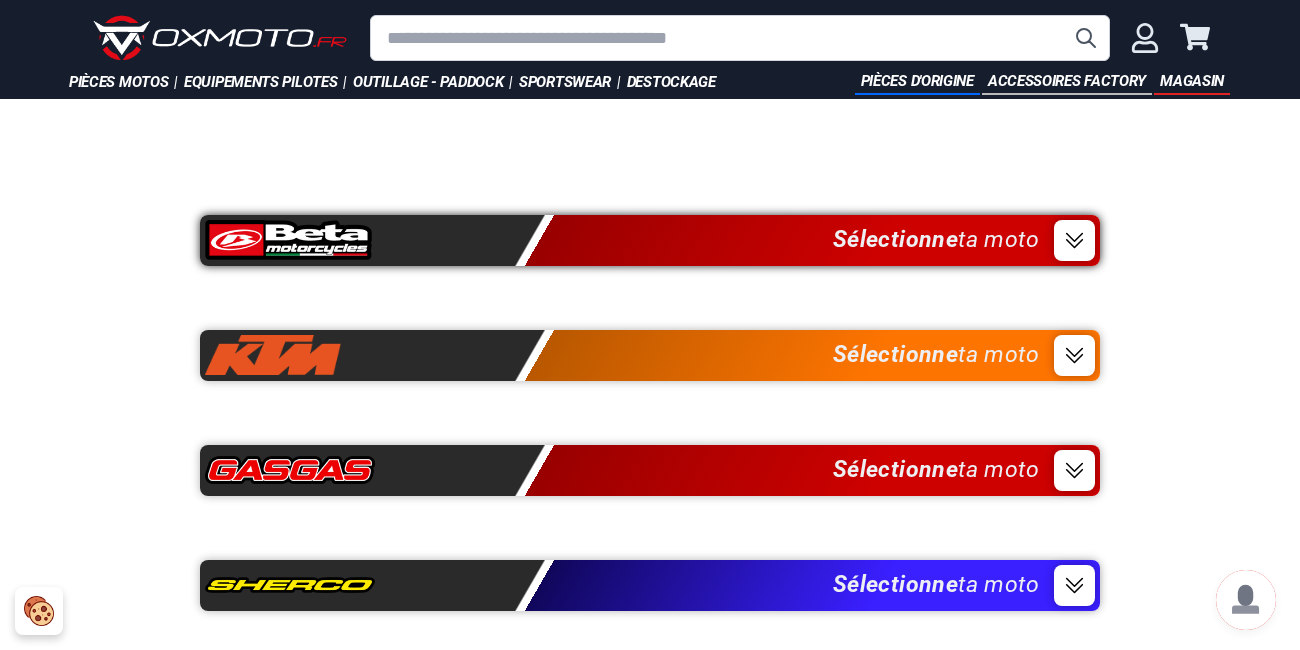 click on "Sélectionne  ta moto" at bounding box center [964, 240] 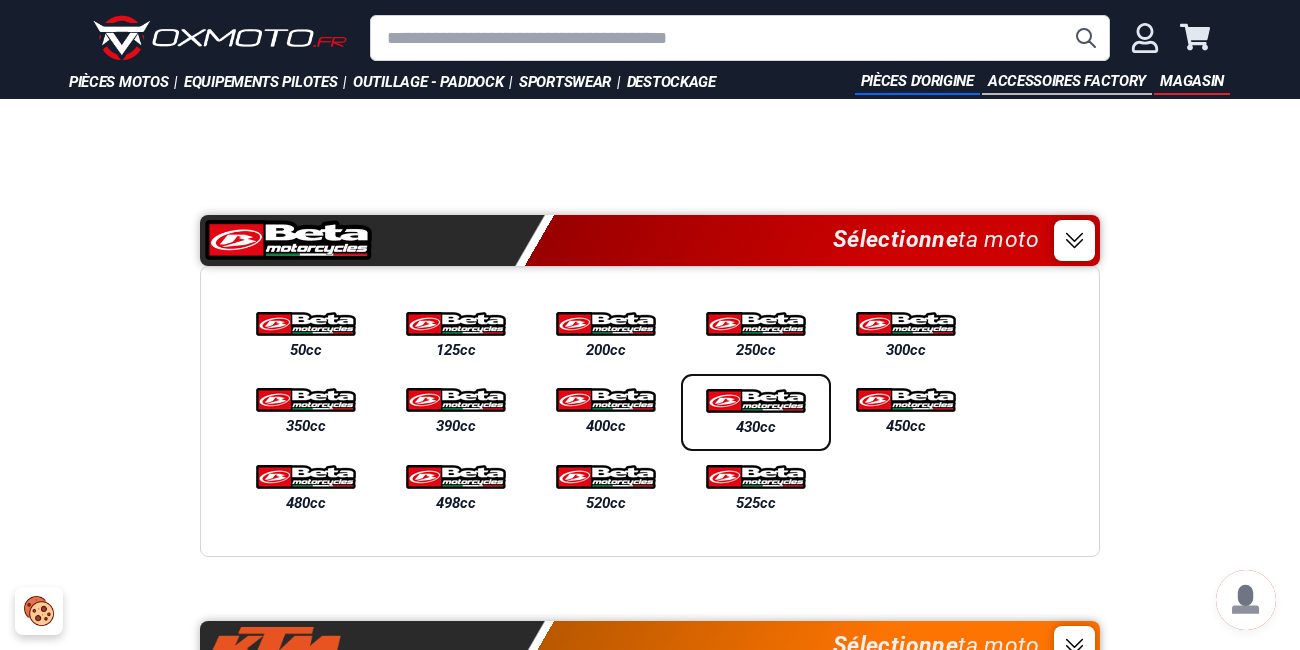 click at bounding box center (756, 401) 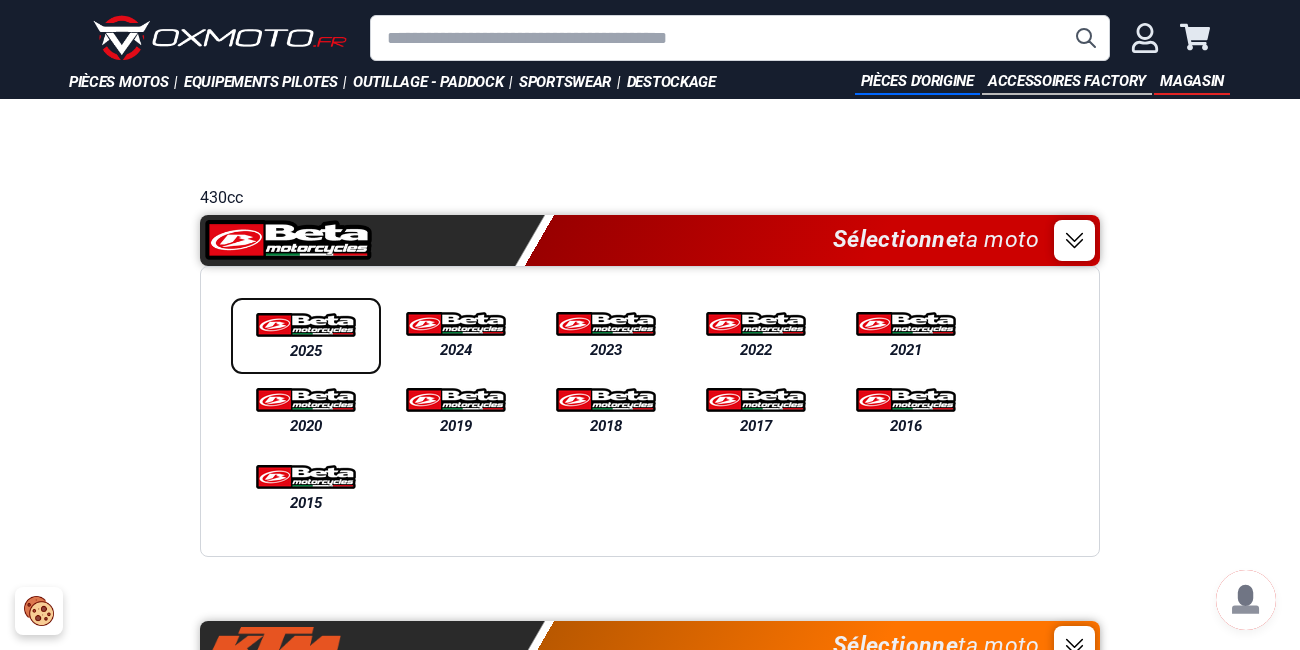 click at bounding box center (306, 325) 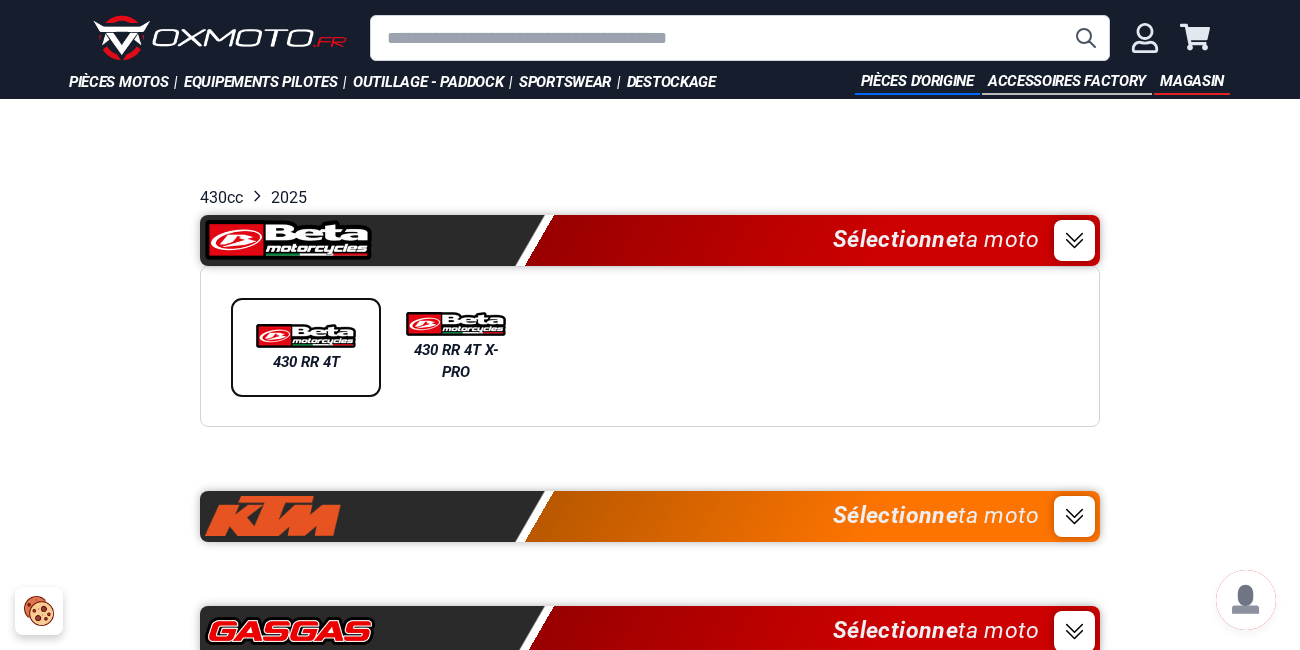 click at bounding box center (306, 336) 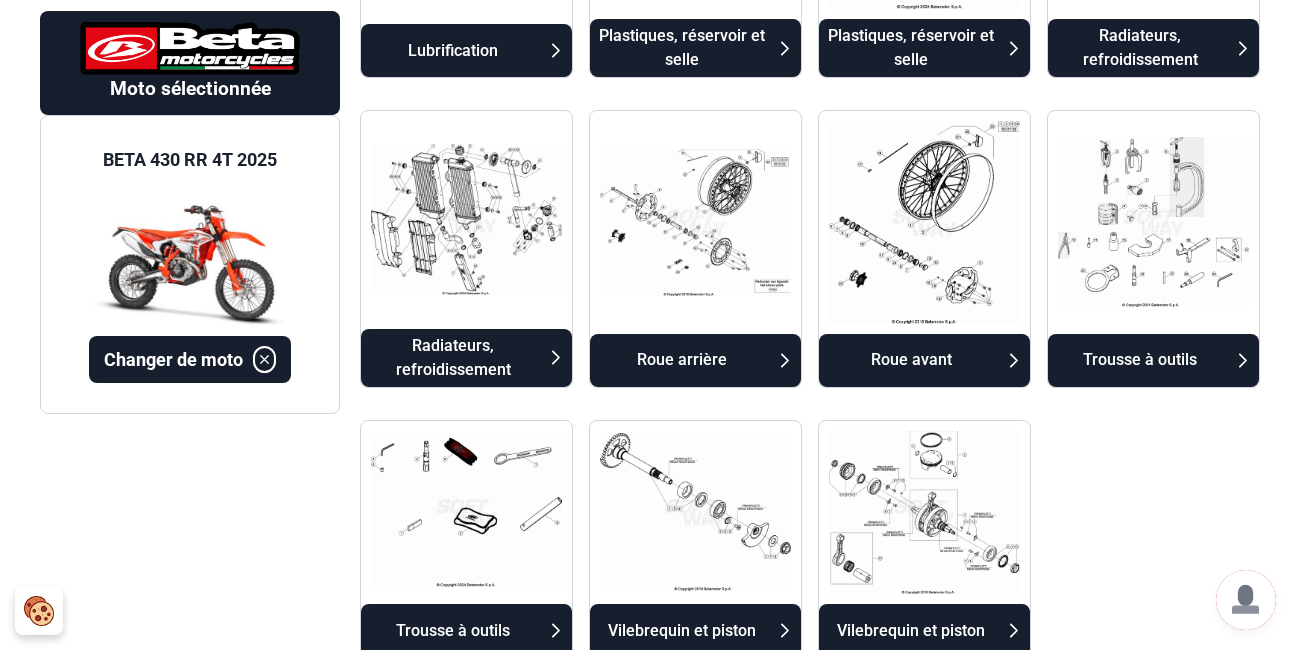 scroll, scrollTop: 2000, scrollLeft: 0, axis: vertical 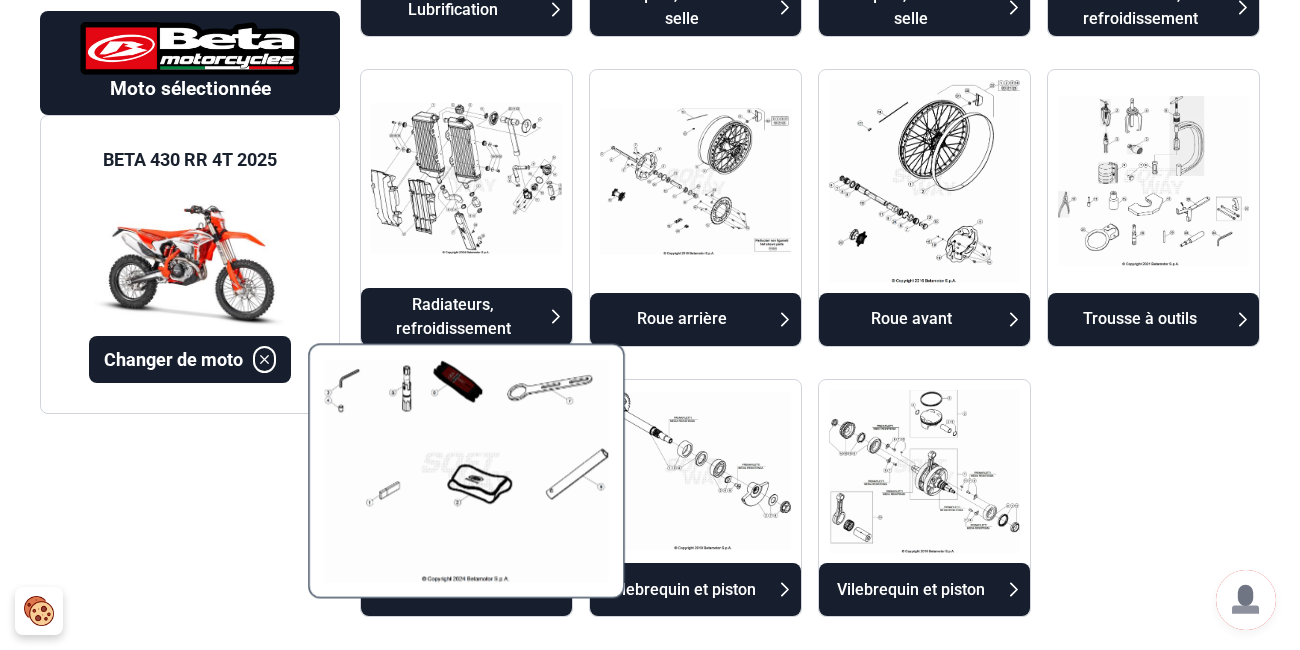 click at bounding box center [466, 472] 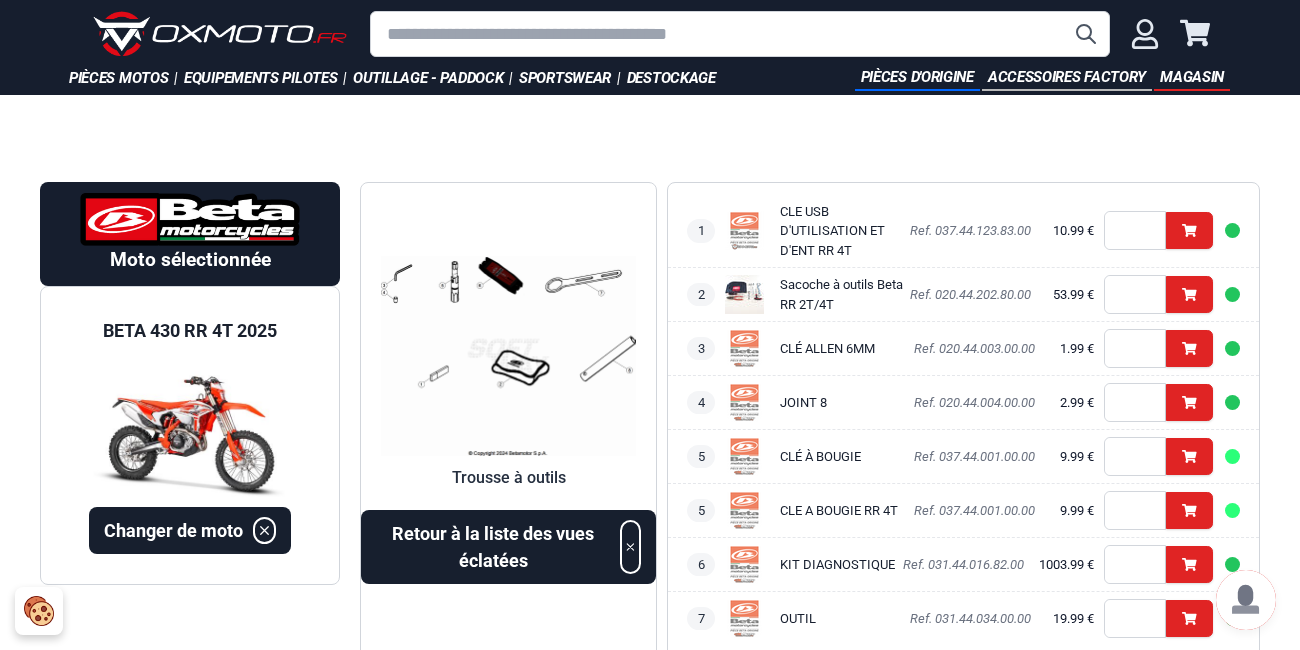 scroll, scrollTop: 0, scrollLeft: 0, axis: both 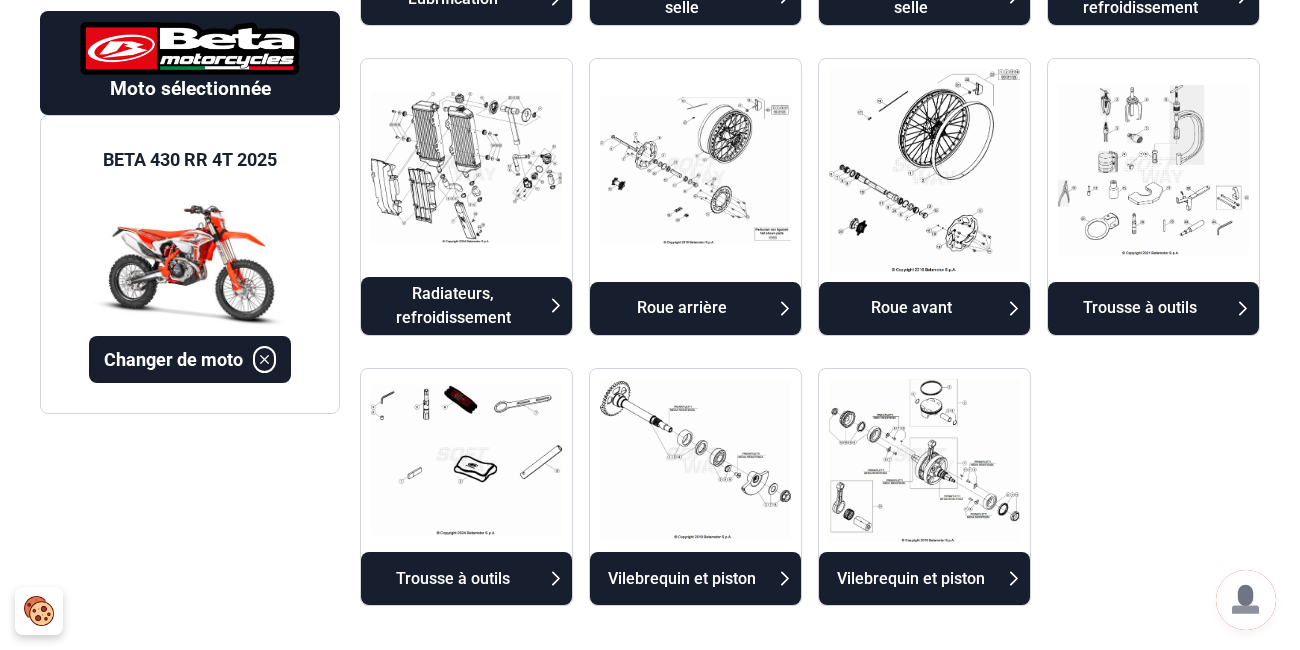 click at bounding box center [466, 167] 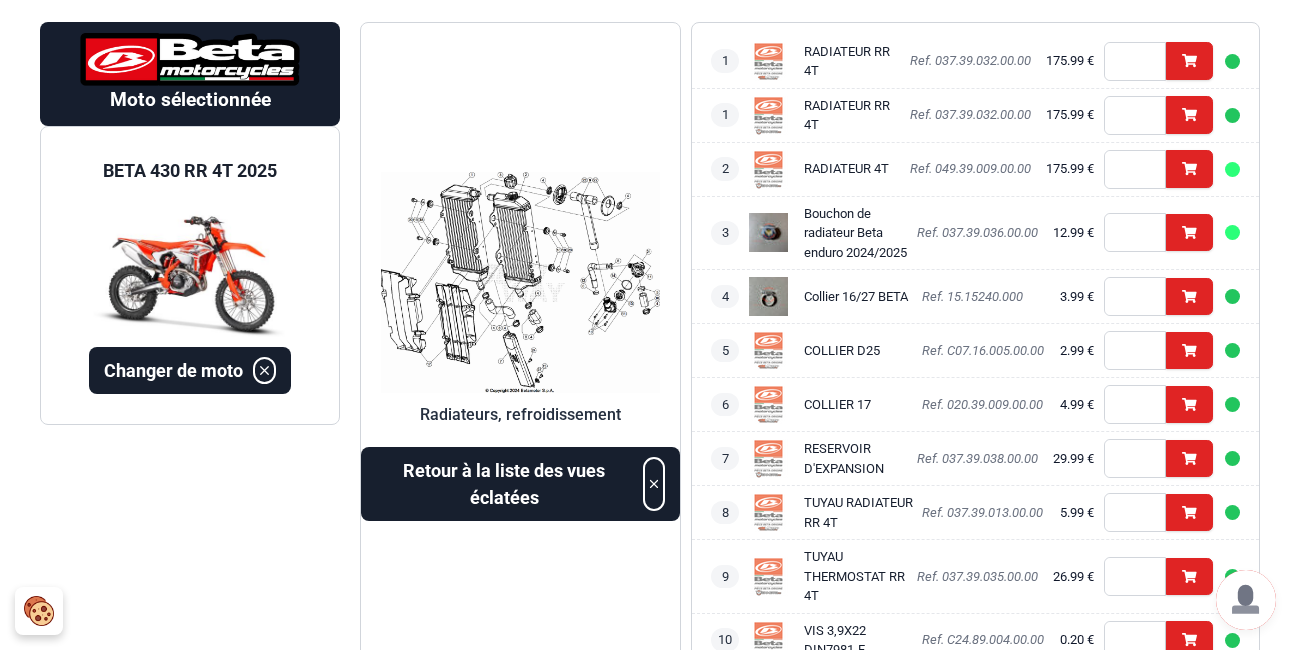 click at bounding box center [520, 282] 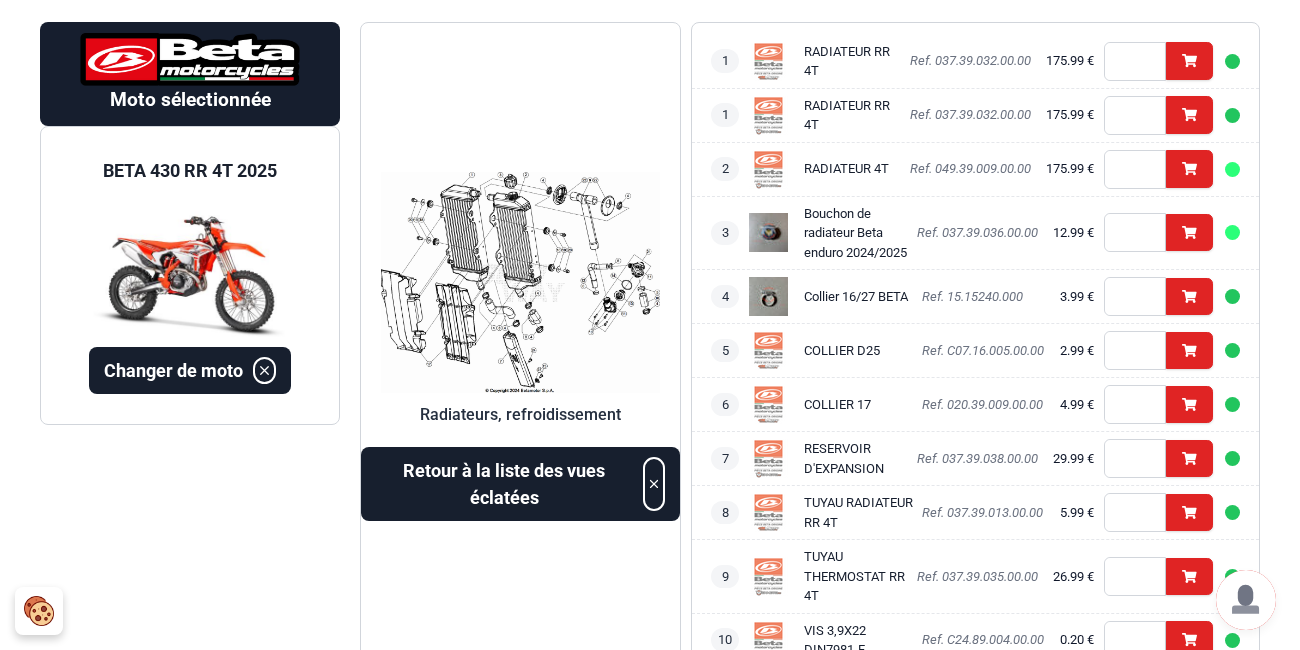 click at bounding box center [520, 282] 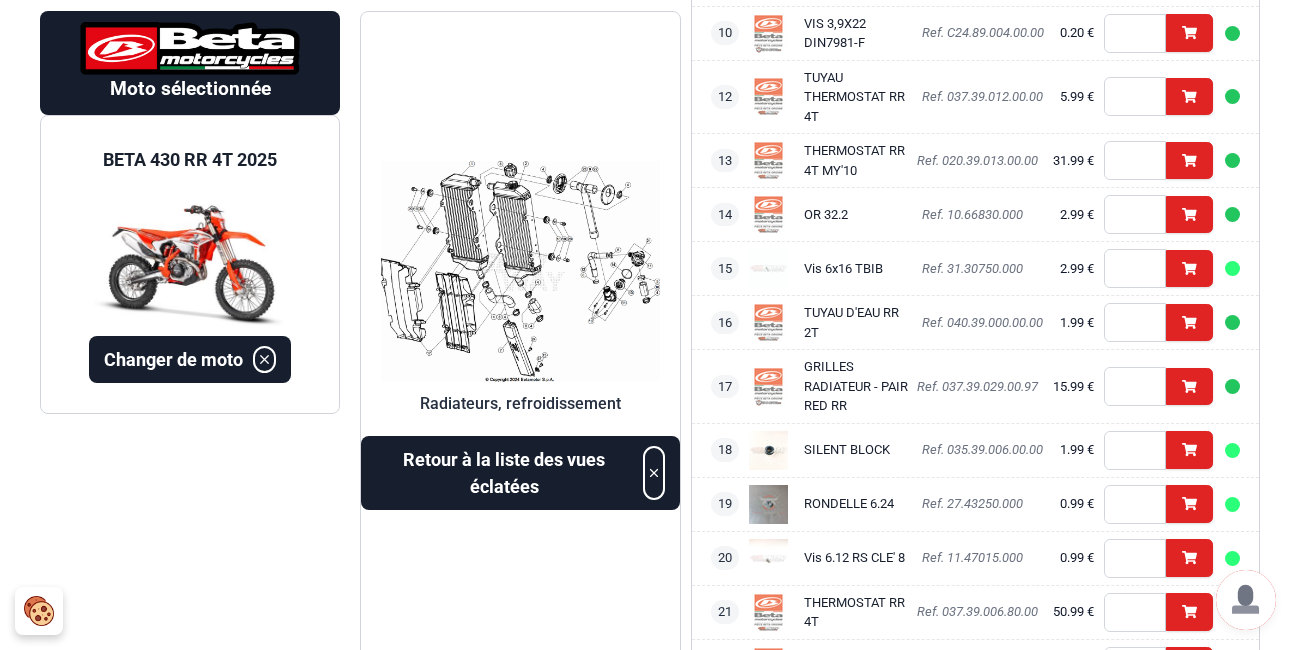 scroll, scrollTop: 831, scrollLeft: 0, axis: vertical 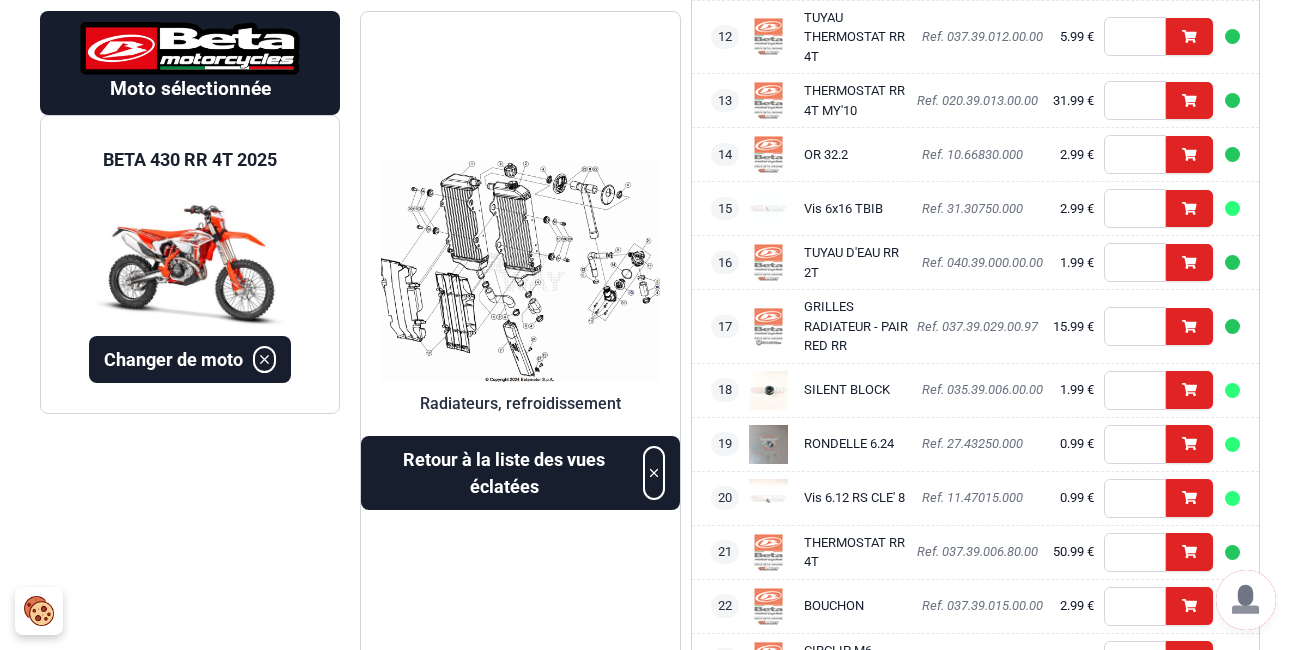click at bounding box center (520, 271) 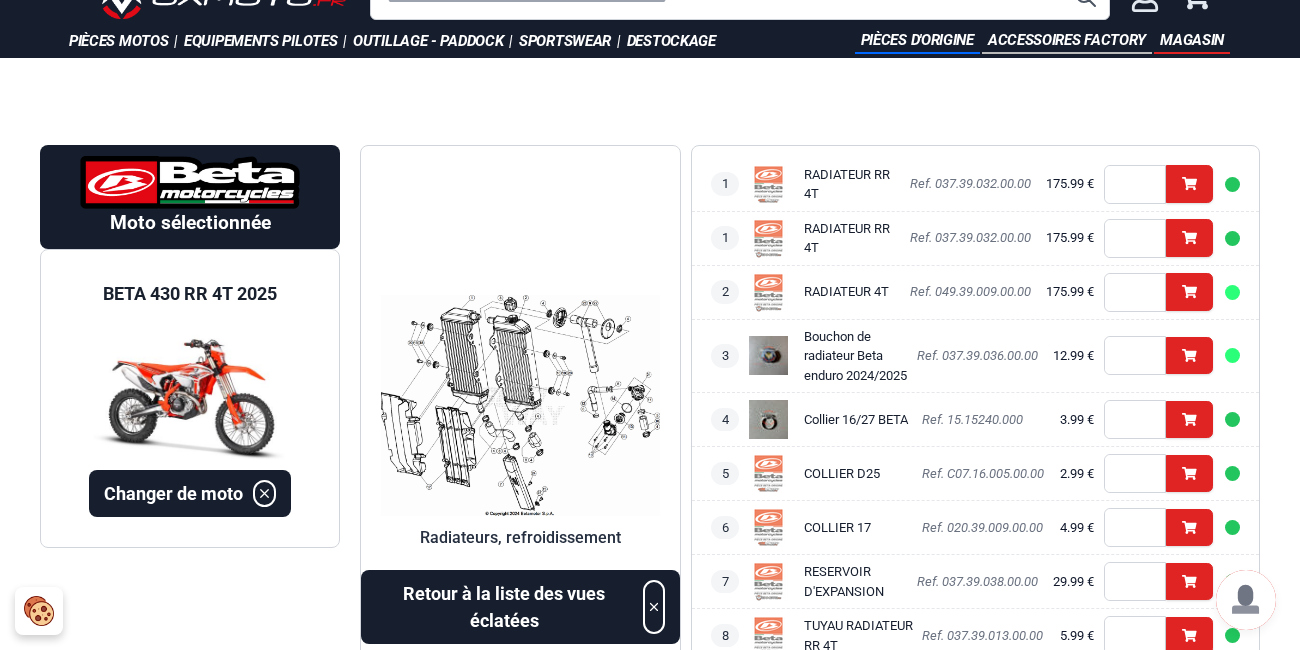 scroll, scrollTop: 0, scrollLeft: 0, axis: both 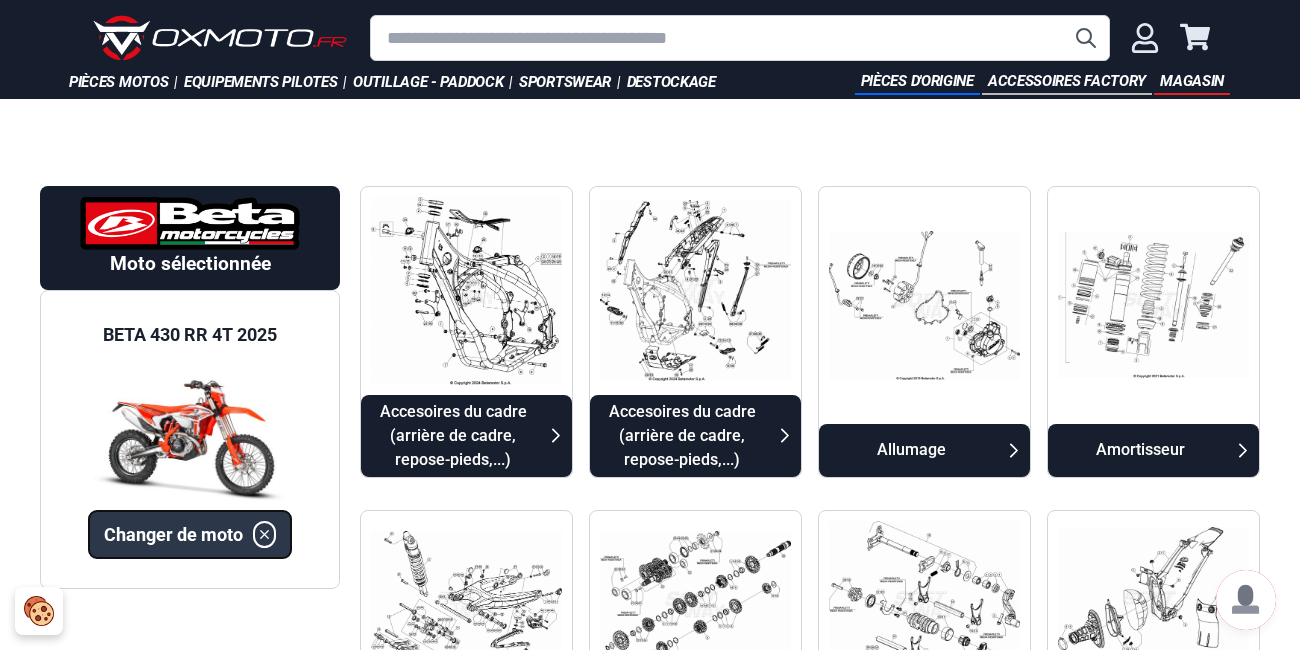 click on "Changer de moto" at bounding box center (173, 534) 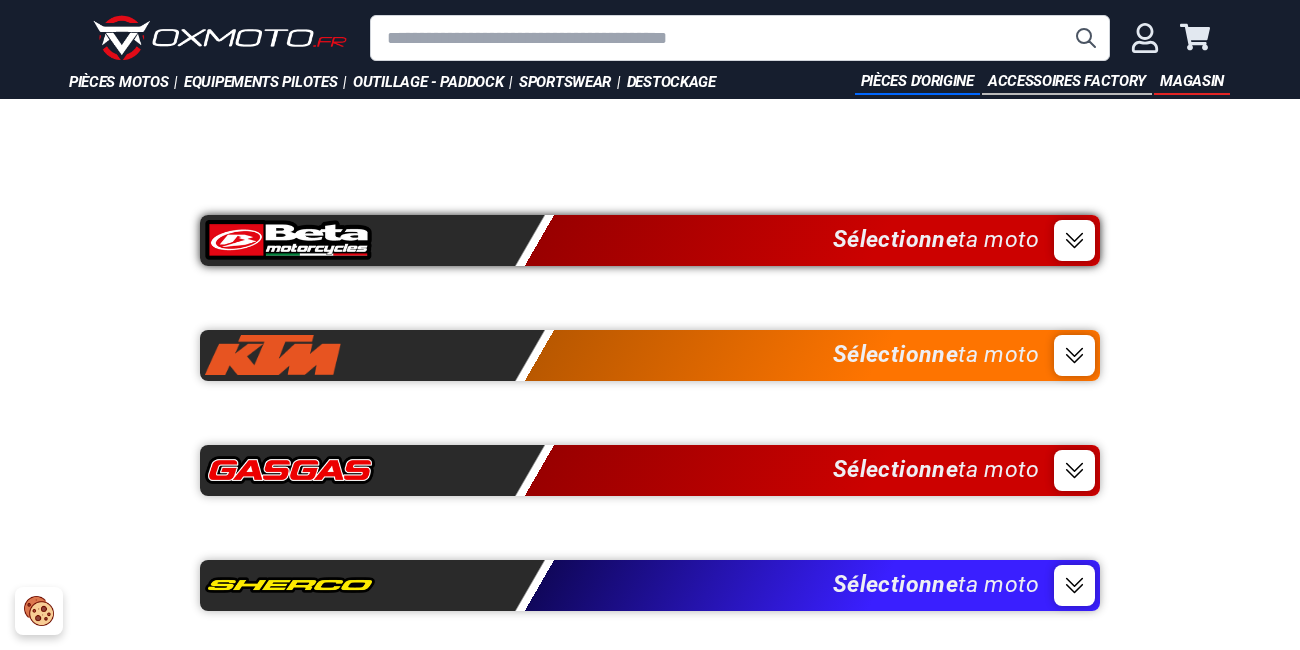 scroll, scrollTop: 0, scrollLeft: 0, axis: both 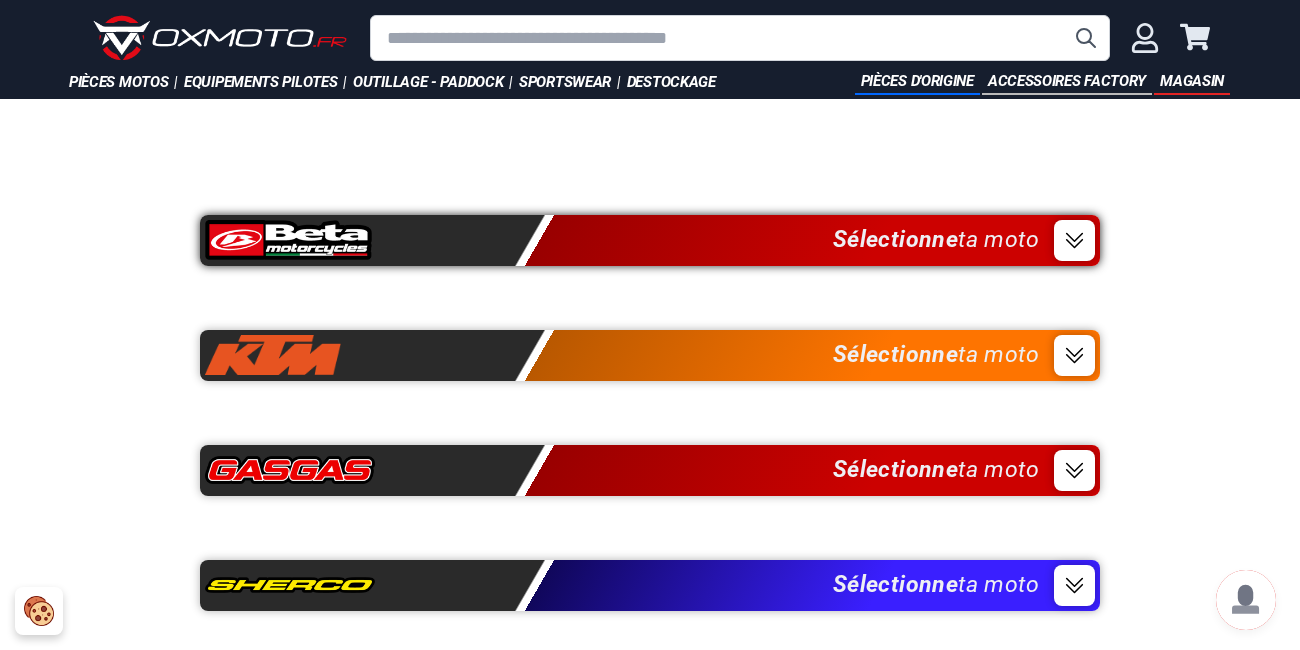 click on "Sélectionne  ta moto" at bounding box center [650, 240] 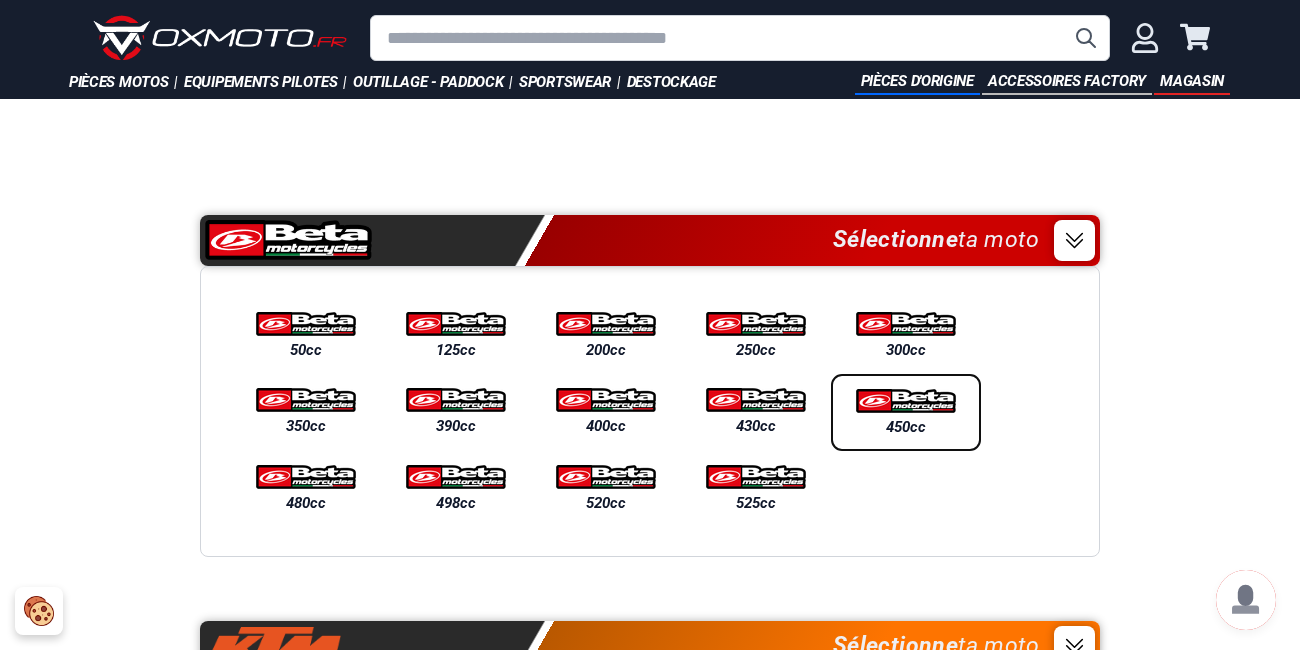 click on "450cc" at bounding box center [906, 412] 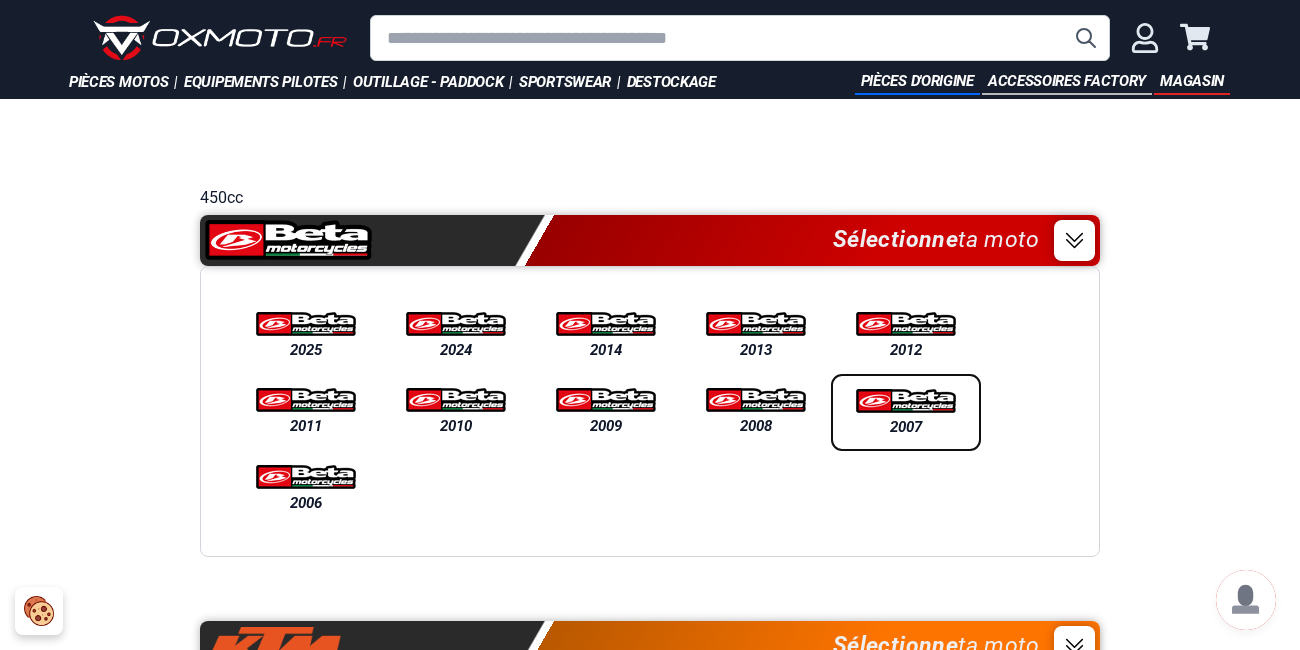 click at bounding box center (906, 401) 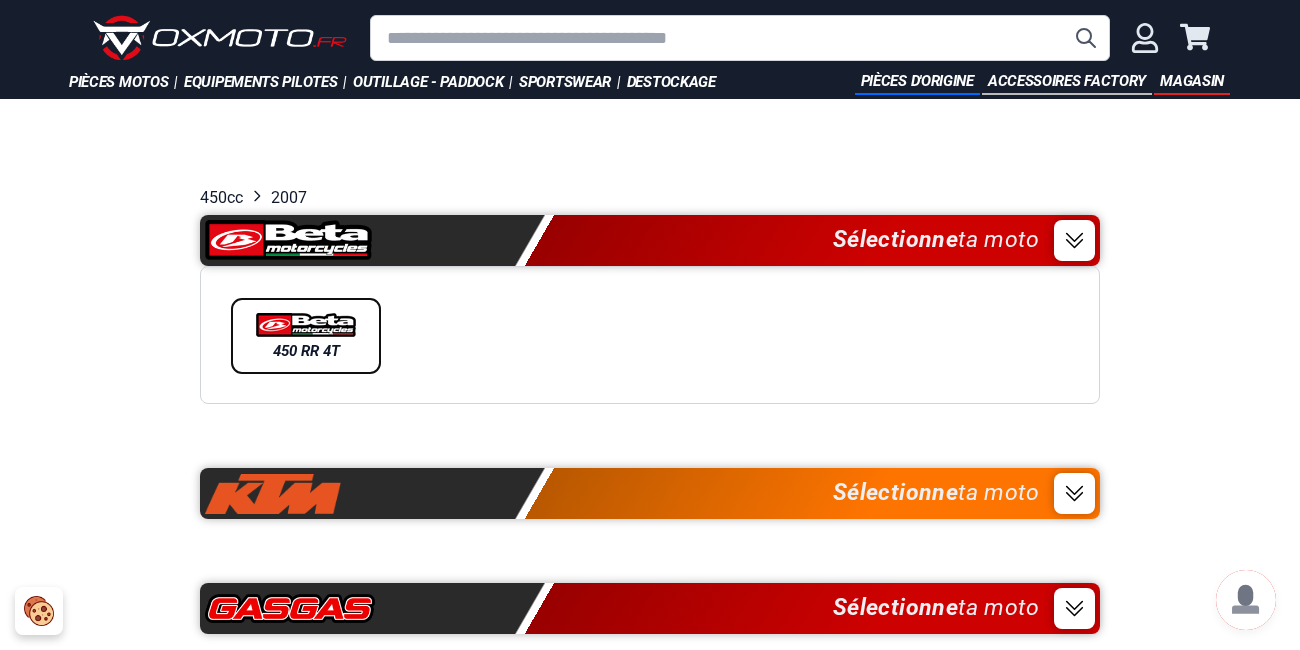 click on "450 RR 4T" at bounding box center (306, 351) 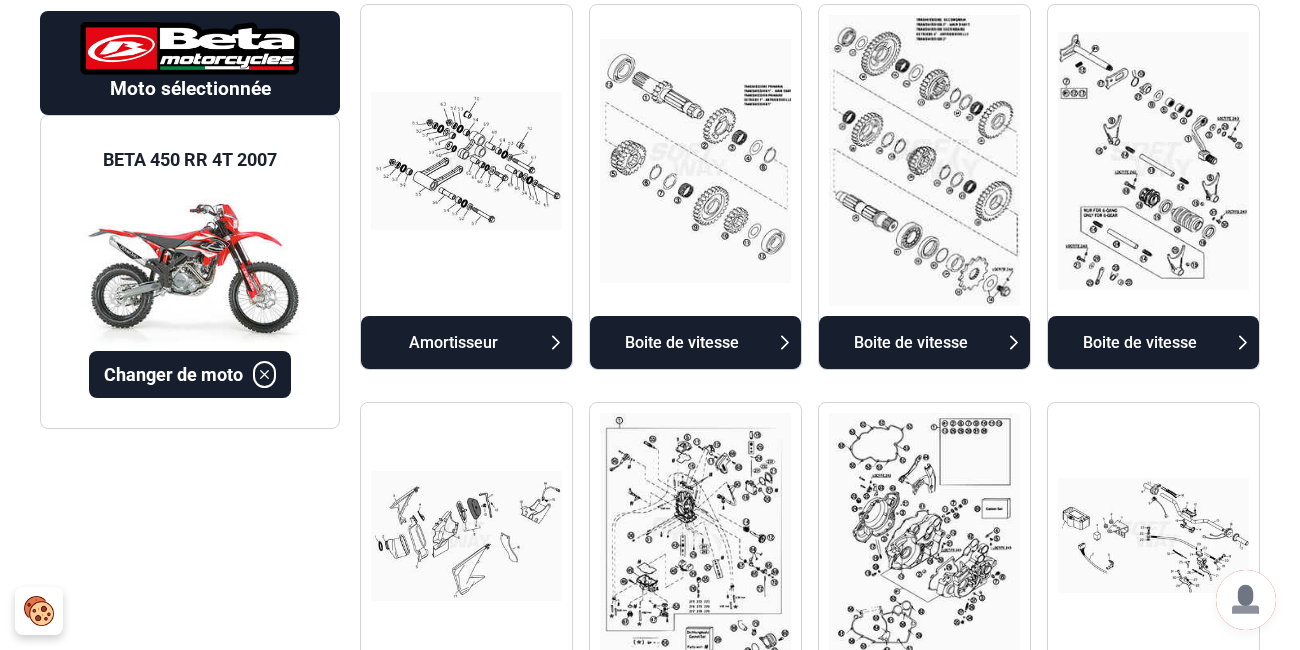 scroll, scrollTop: 666, scrollLeft: 0, axis: vertical 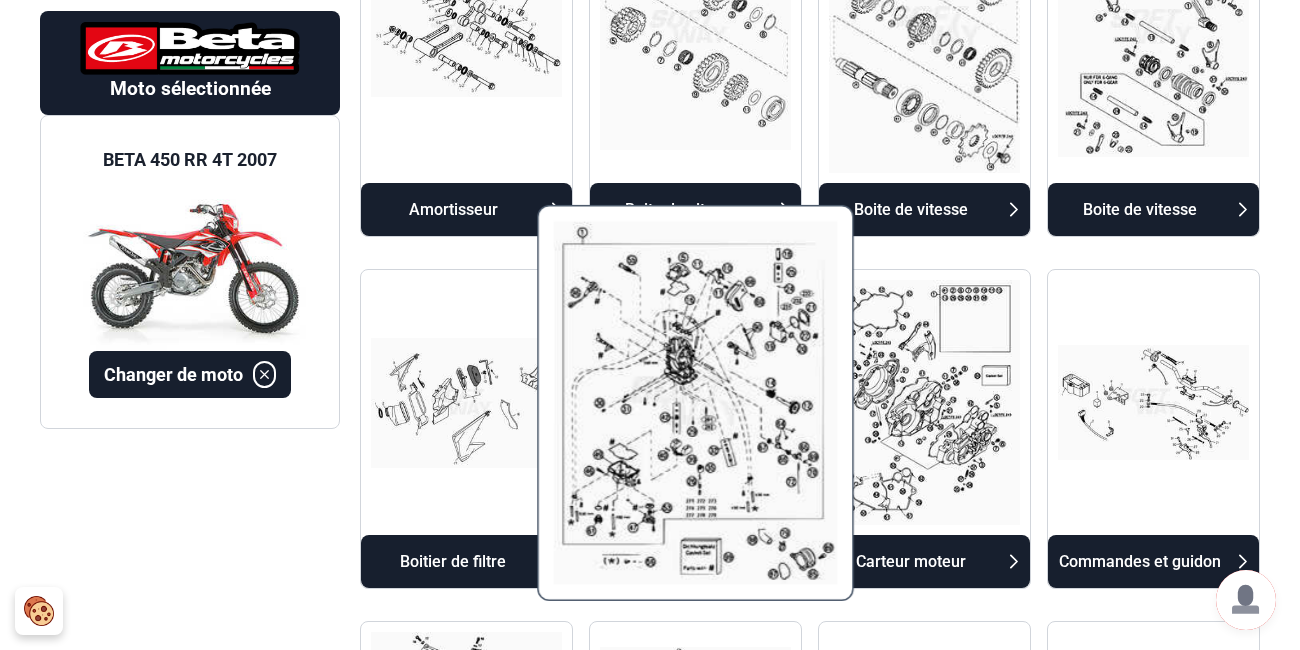 click at bounding box center [695, 402] 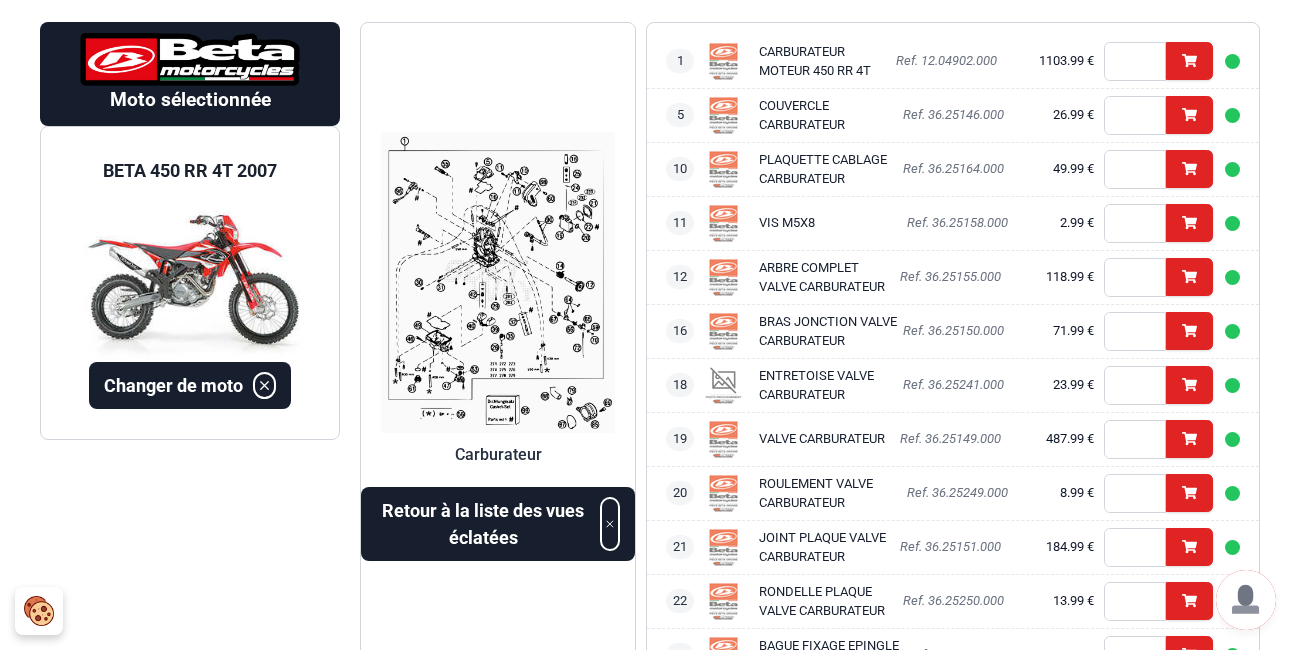 click at bounding box center (498, 282) 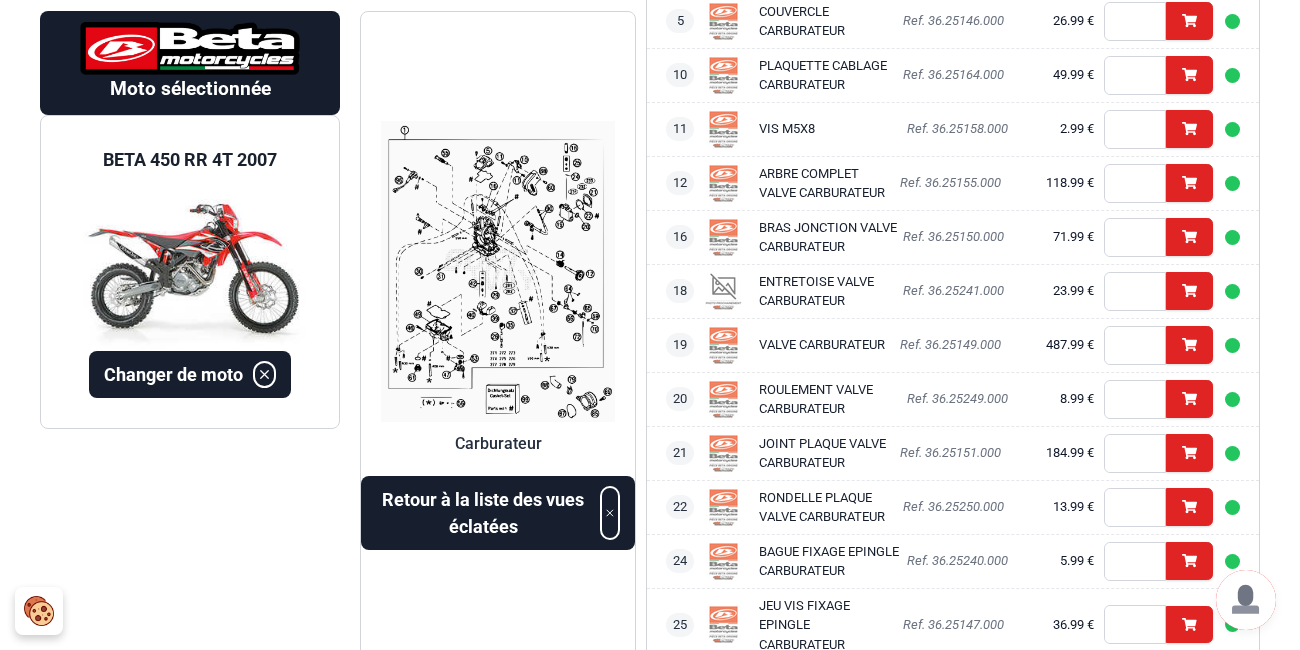 scroll, scrollTop: 298, scrollLeft: 0, axis: vertical 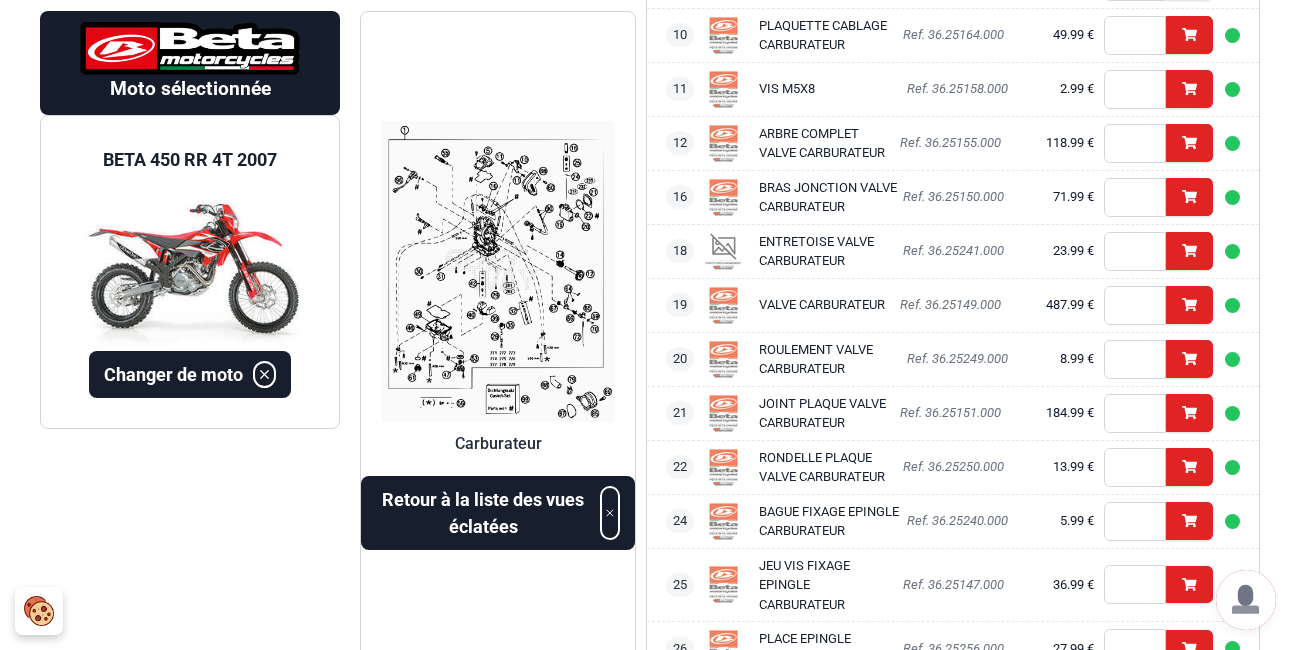 click at bounding box center (498, 271) 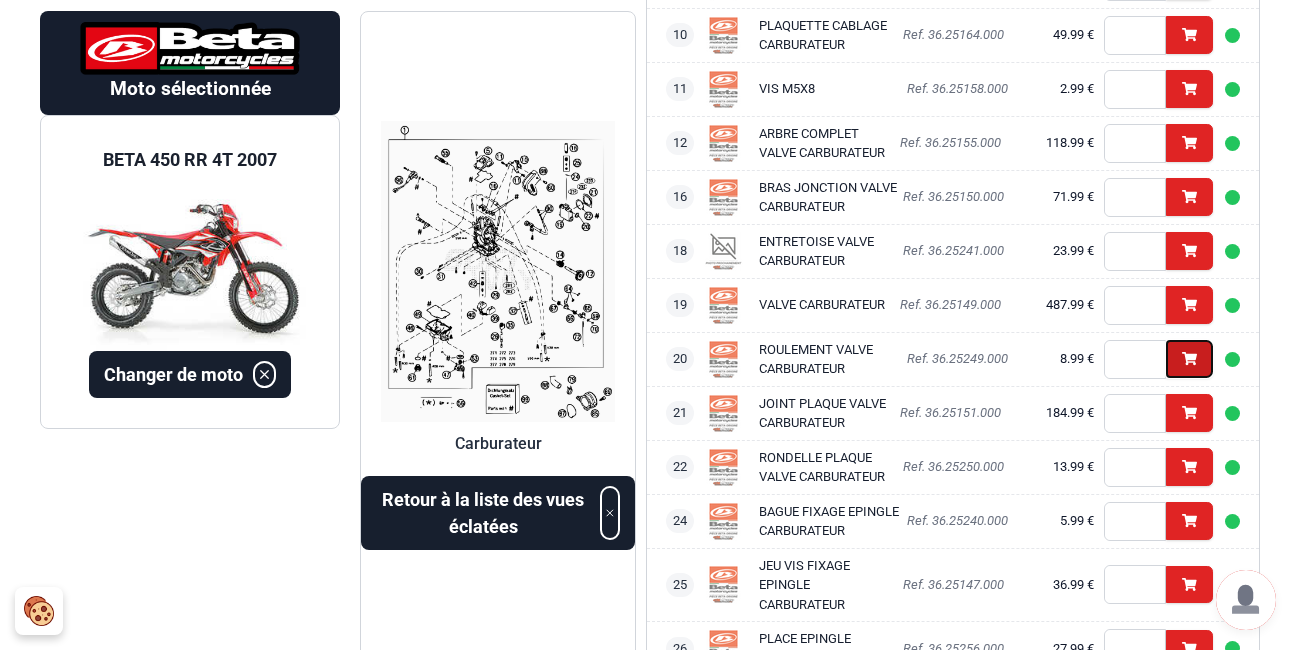 click 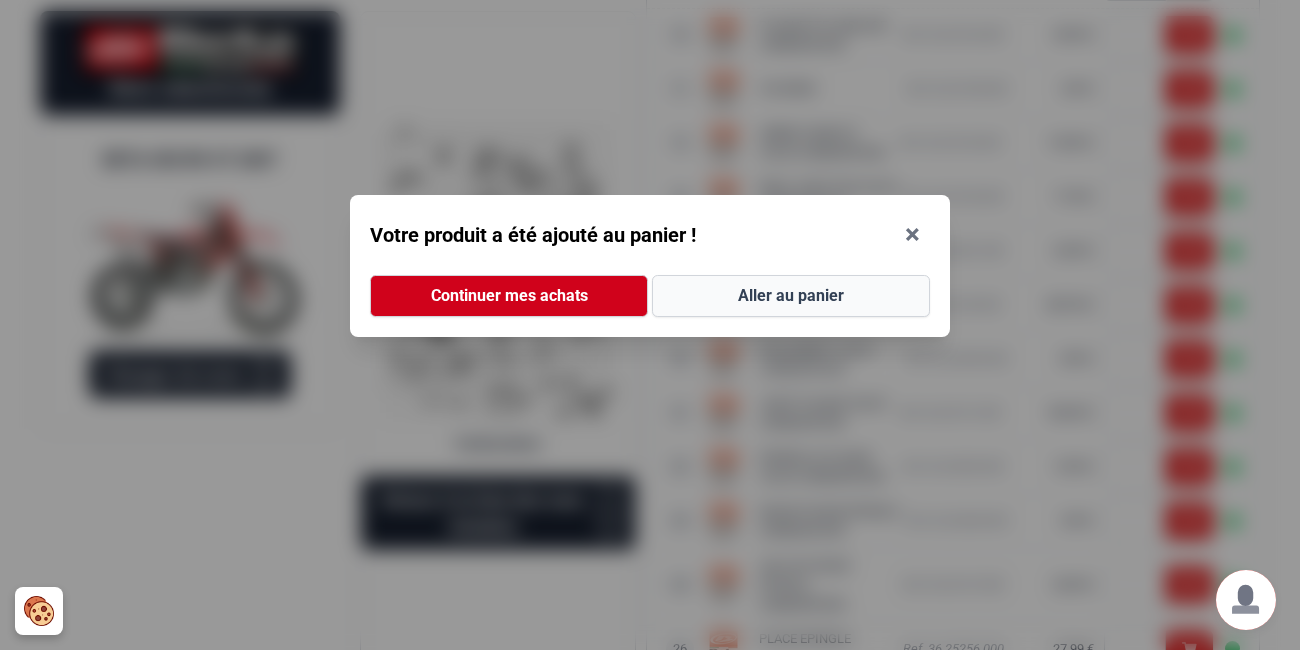 click on "Aller au panier" at bounding box center (791, 296) 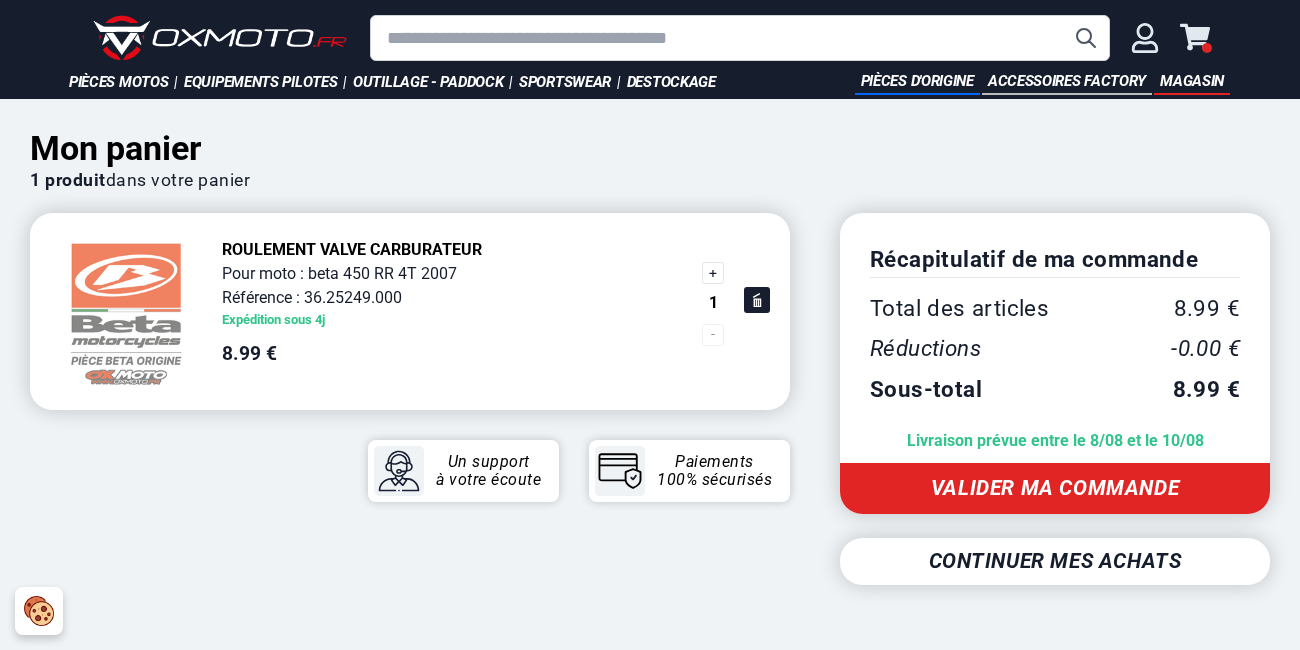 scroll, scrollTop: 0, scrollLeft: 0, axis: both 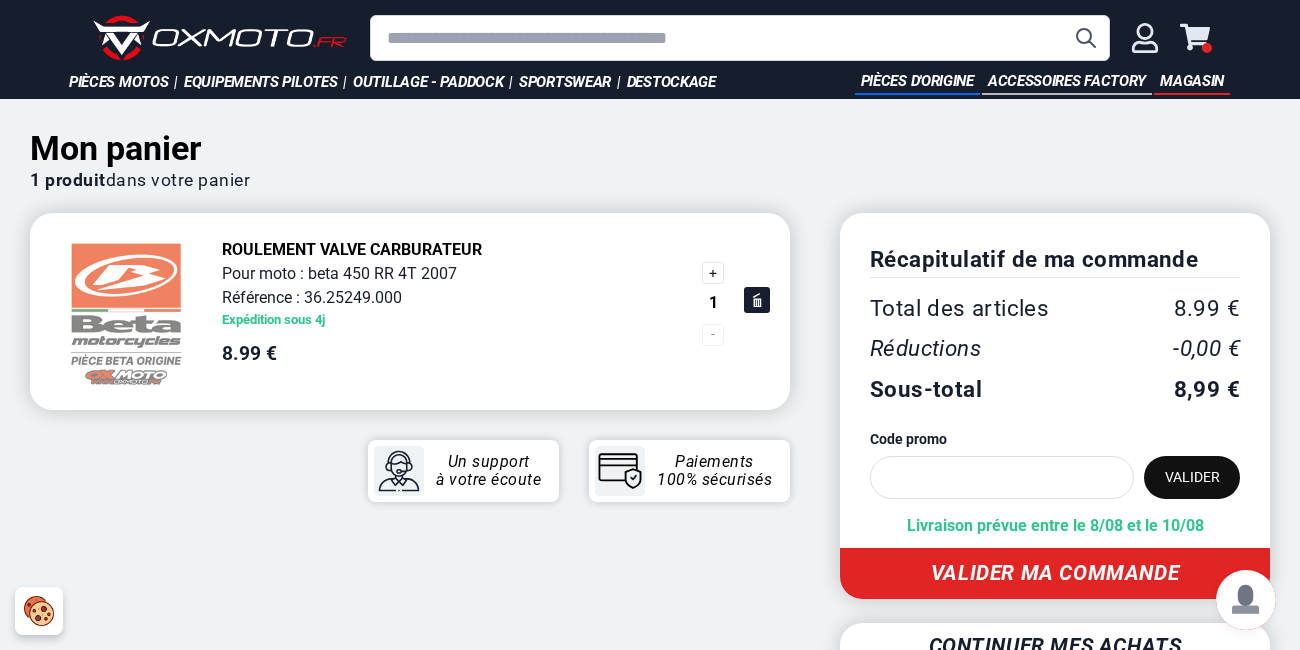 click on "+" at bounding box center [713, 273] 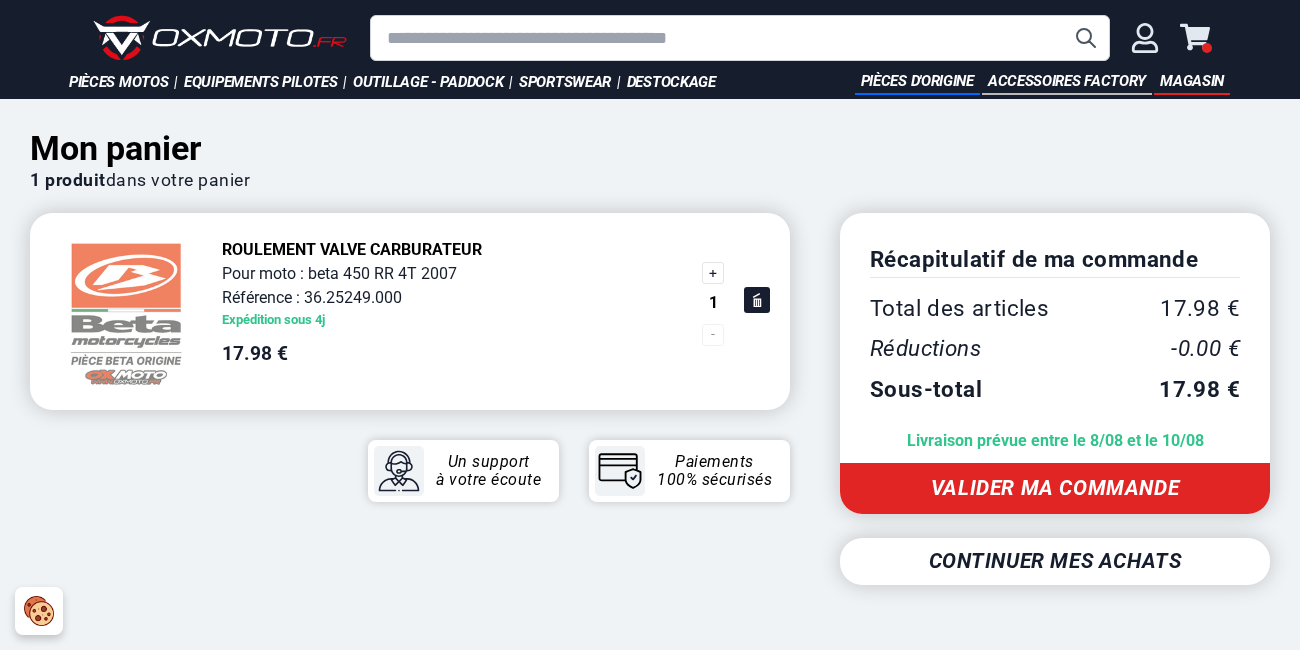 scroll, scrollTop: 0, scrollLeft: 0, axis: both 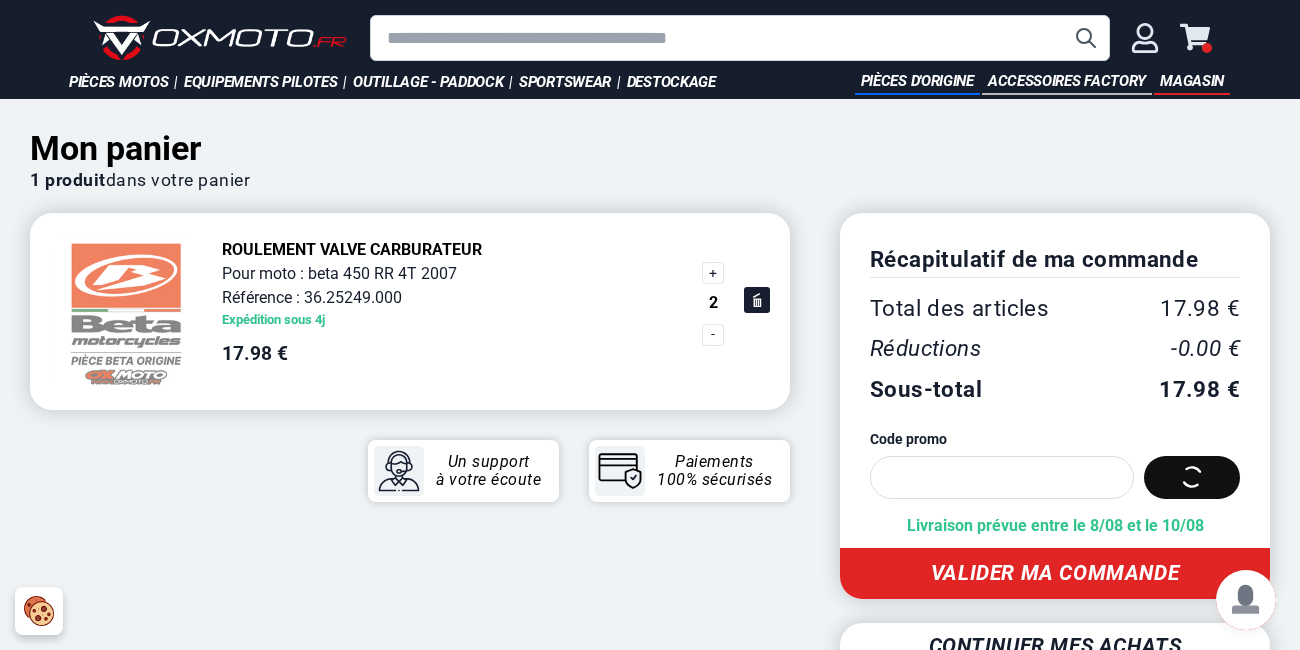 click on "+" at bounding box center (713, 273) 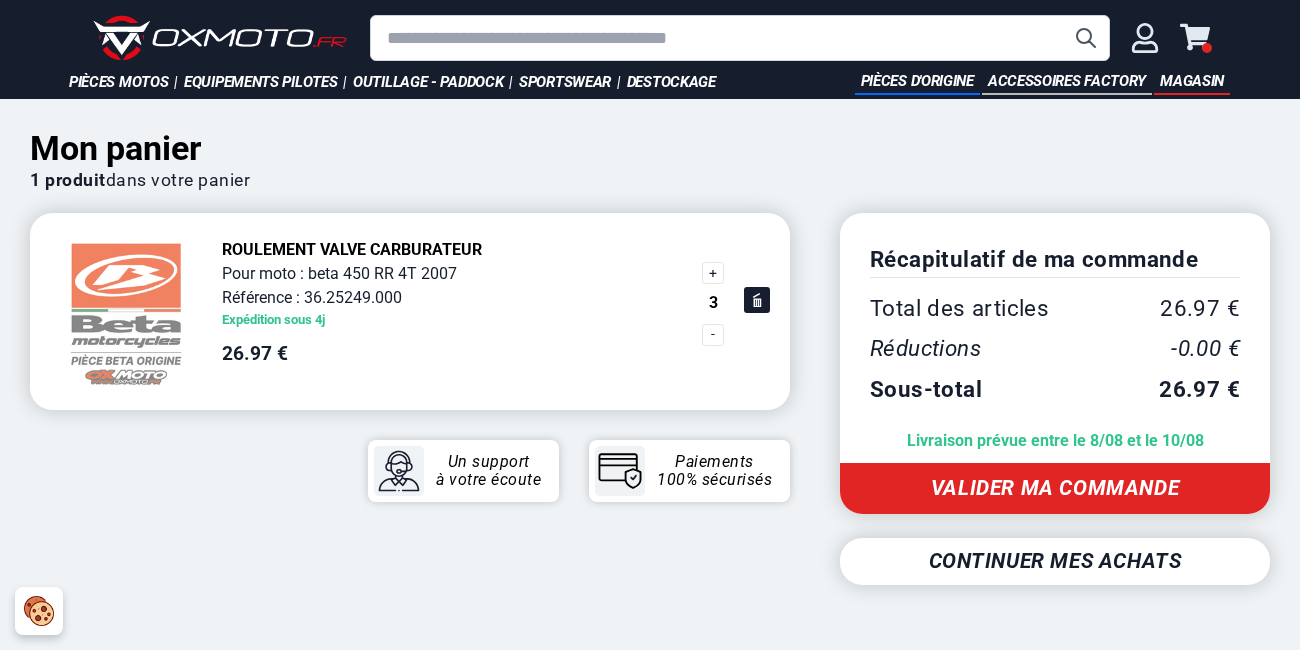 scroll, scrollTop: 0, scrollLeft: 0, axis: both 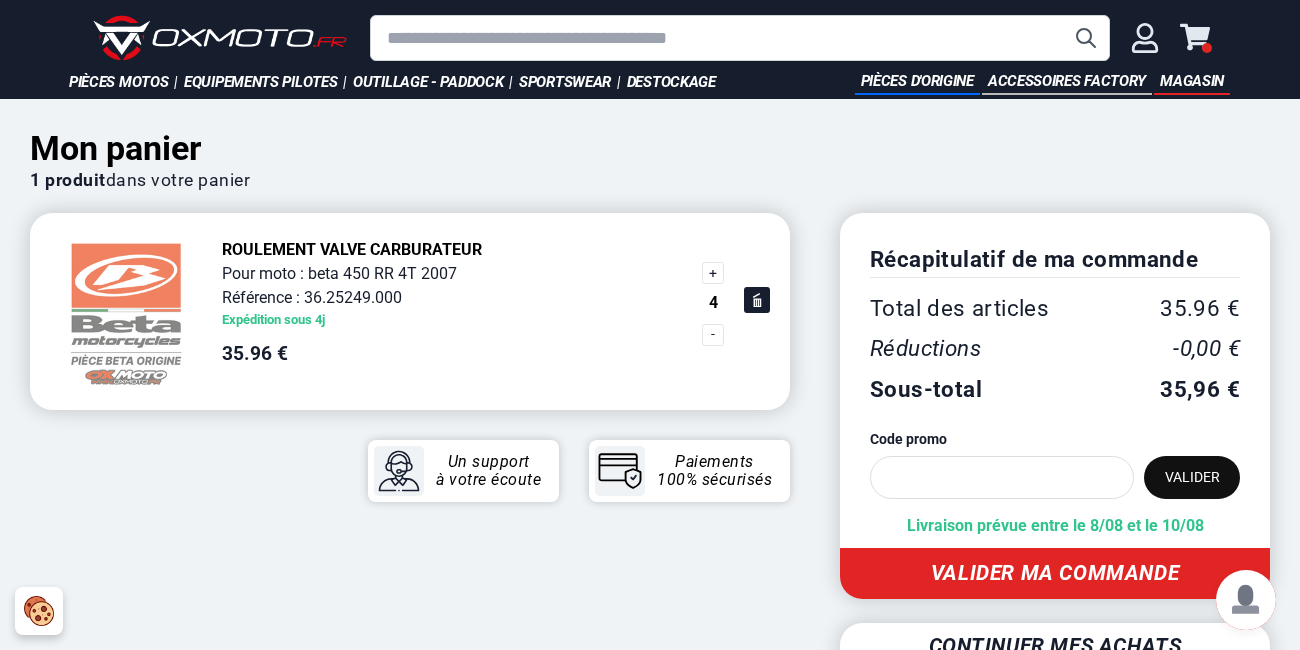 click 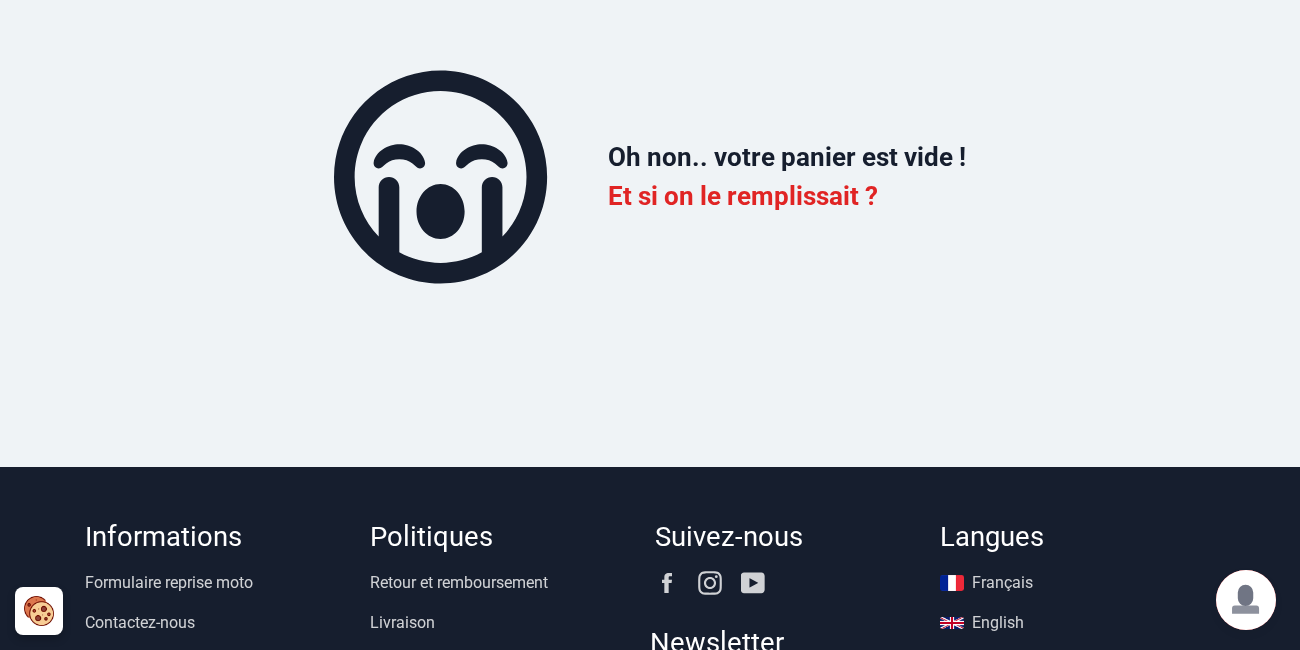 scroll, scrollTop: 0, scrollLeft: 0, axis: both 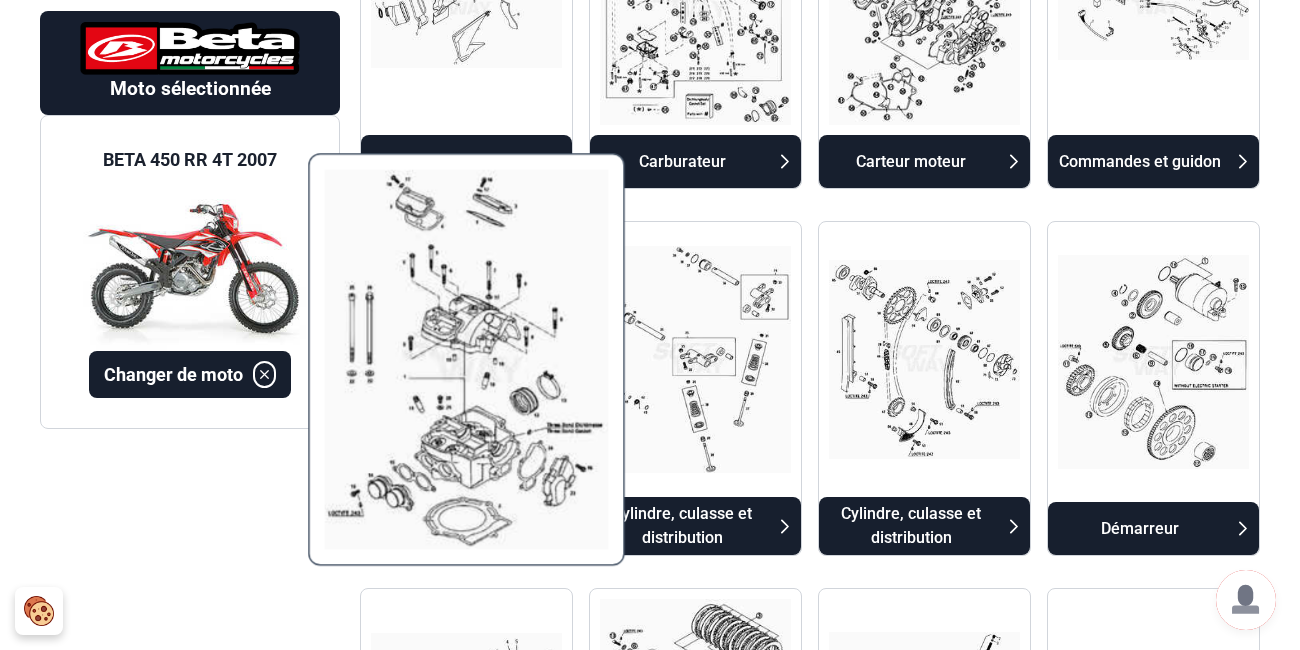 click at bounding box center (466, 359) 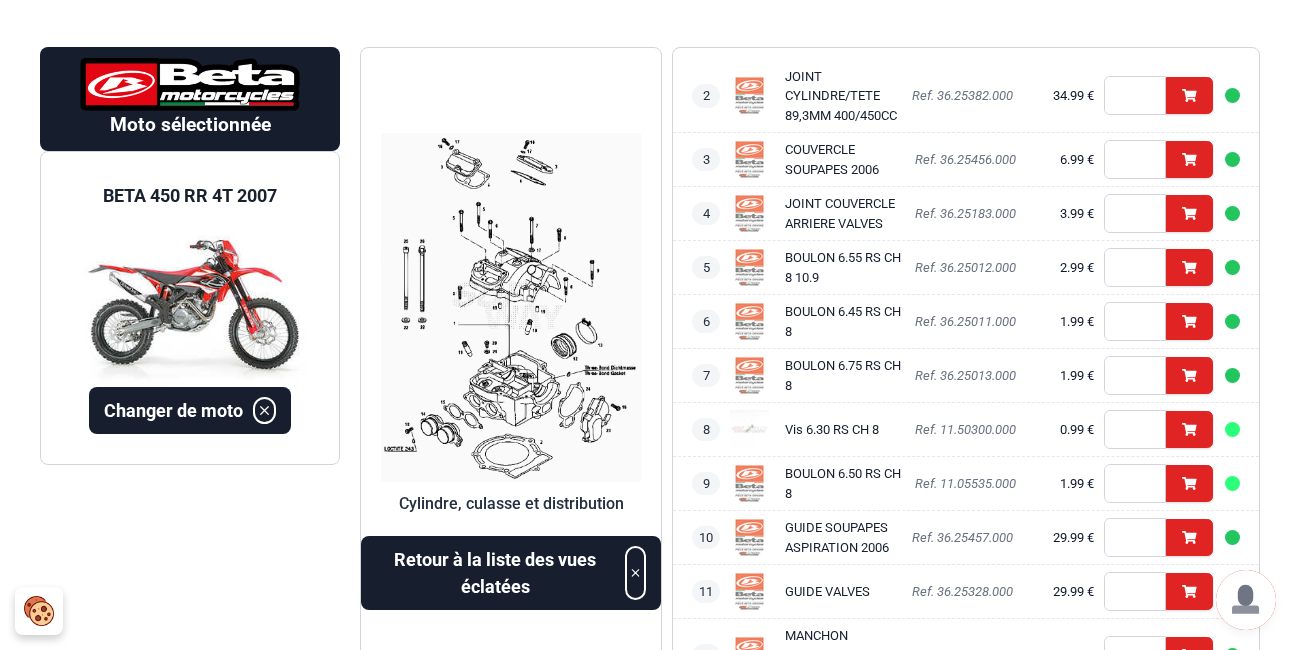 scroll, scrollTop: 266, scrollLeft: 0, axis: vertical 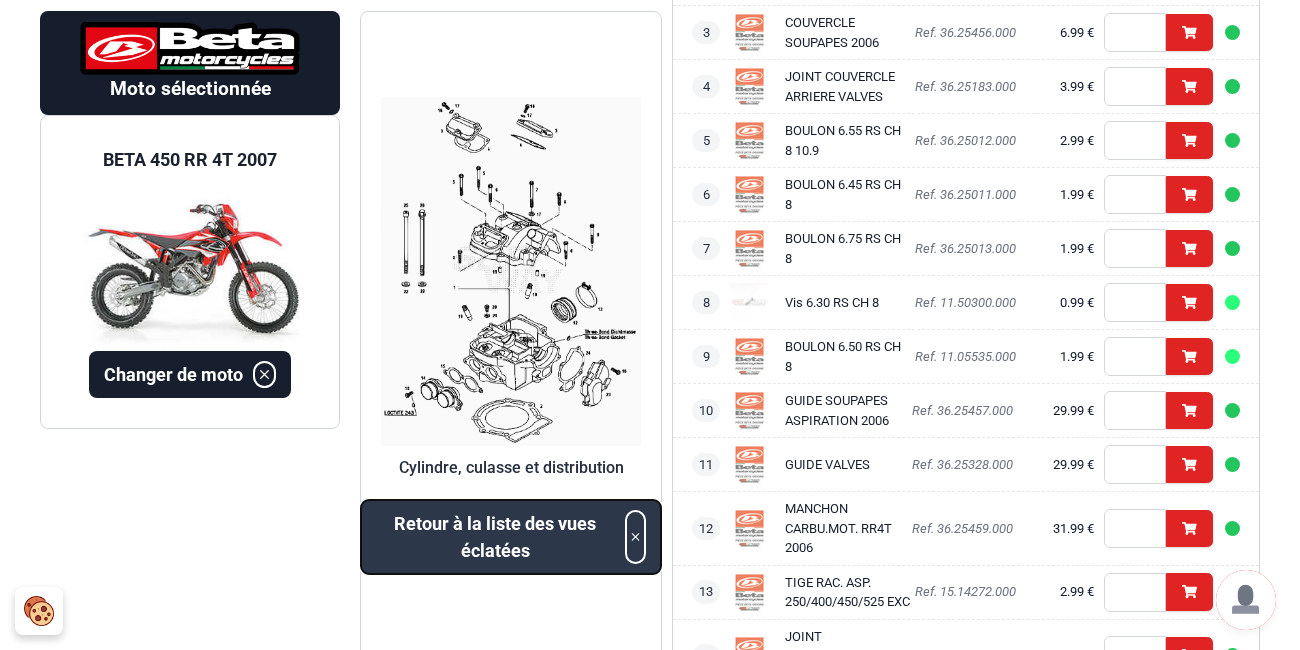 click on "Retour à la liste des vues éclatées" at bounding box center [495, 536] 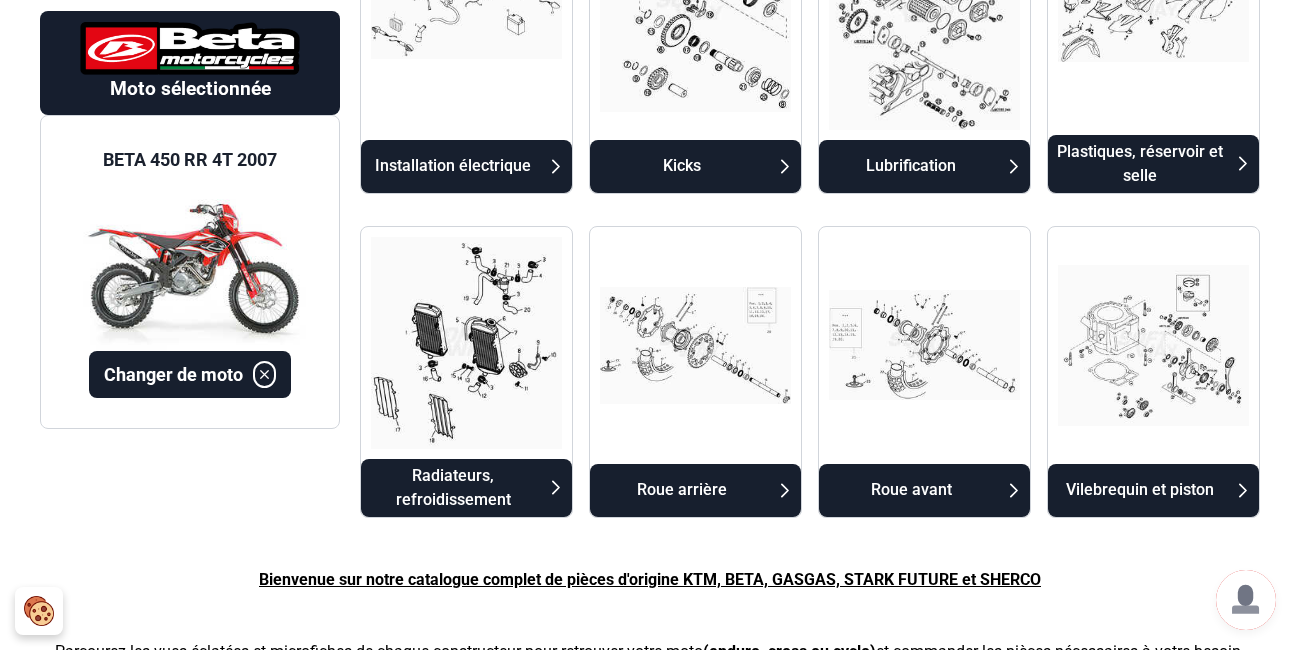 scroll, scrollTop: 2266, scrollLeft: 0, axis: vertical 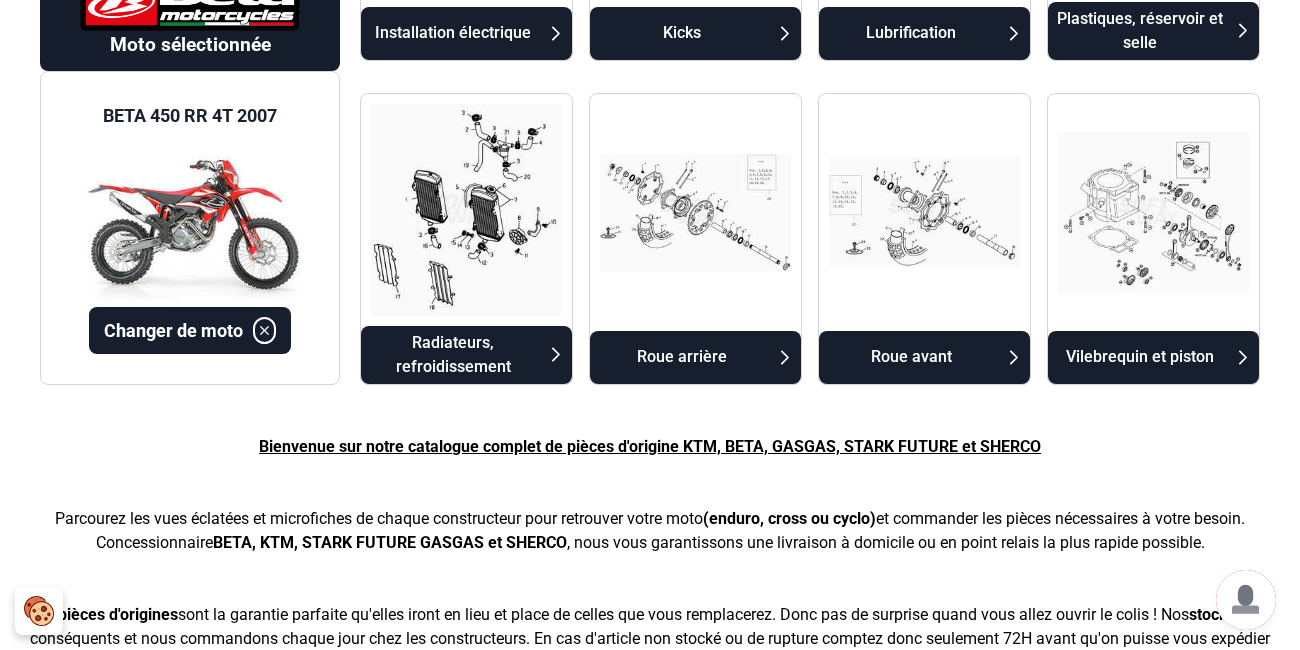 click at bounding box center [466, 210] 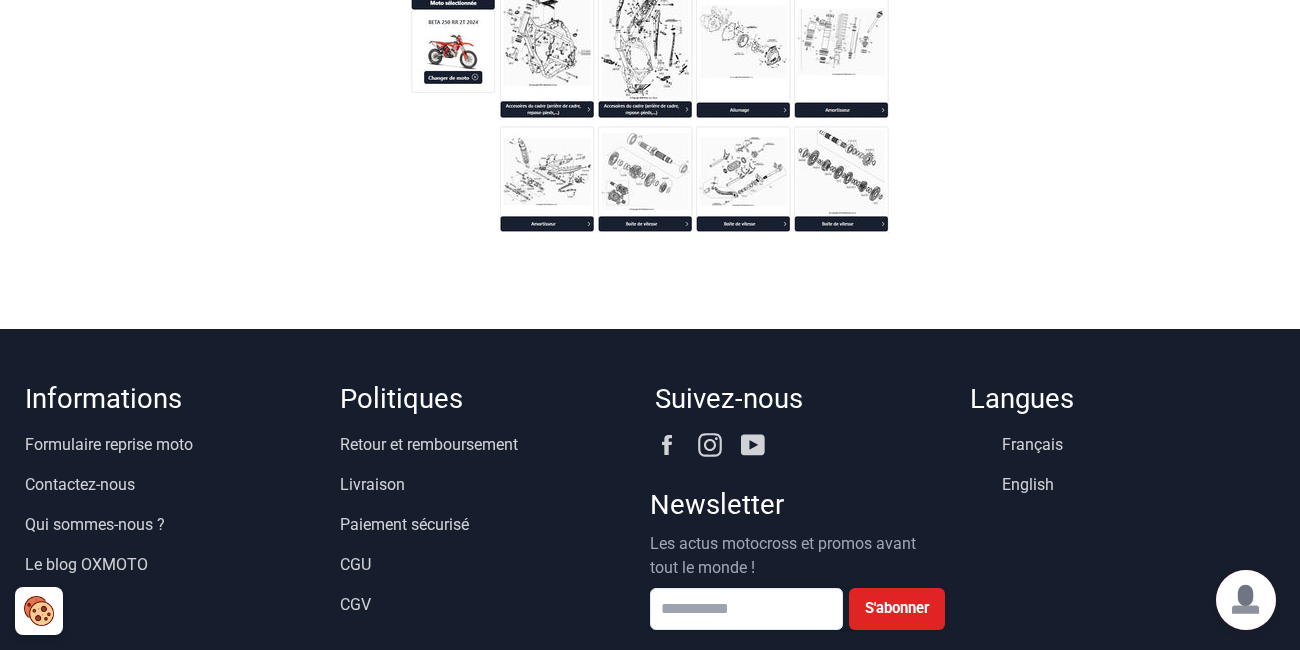 scroll, scrollTop: 164, scrollLeft: 0, axis: vertical 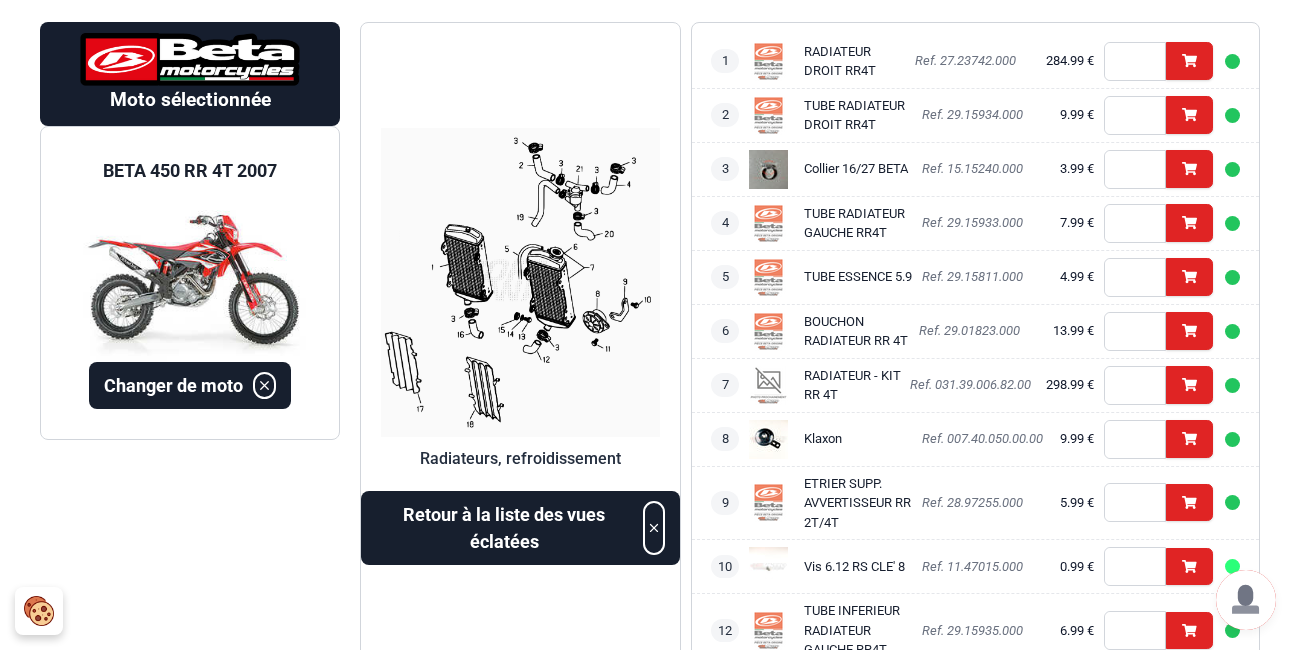click at bounding box center (520, 283) 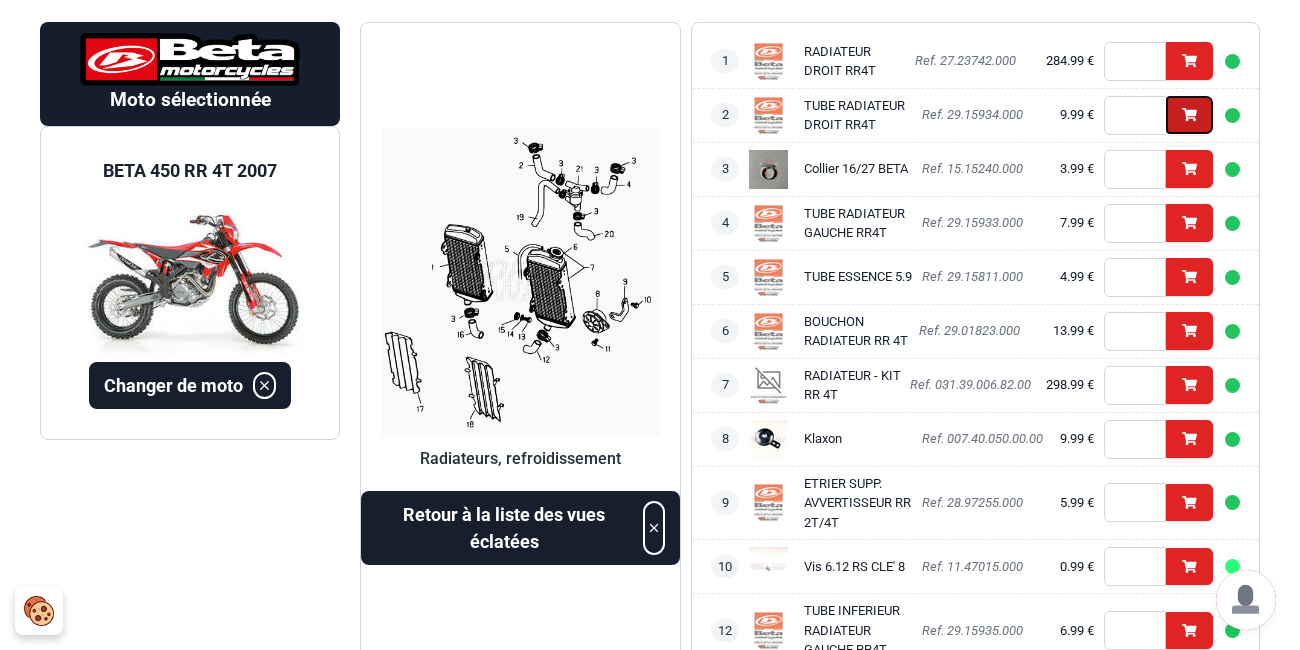 click 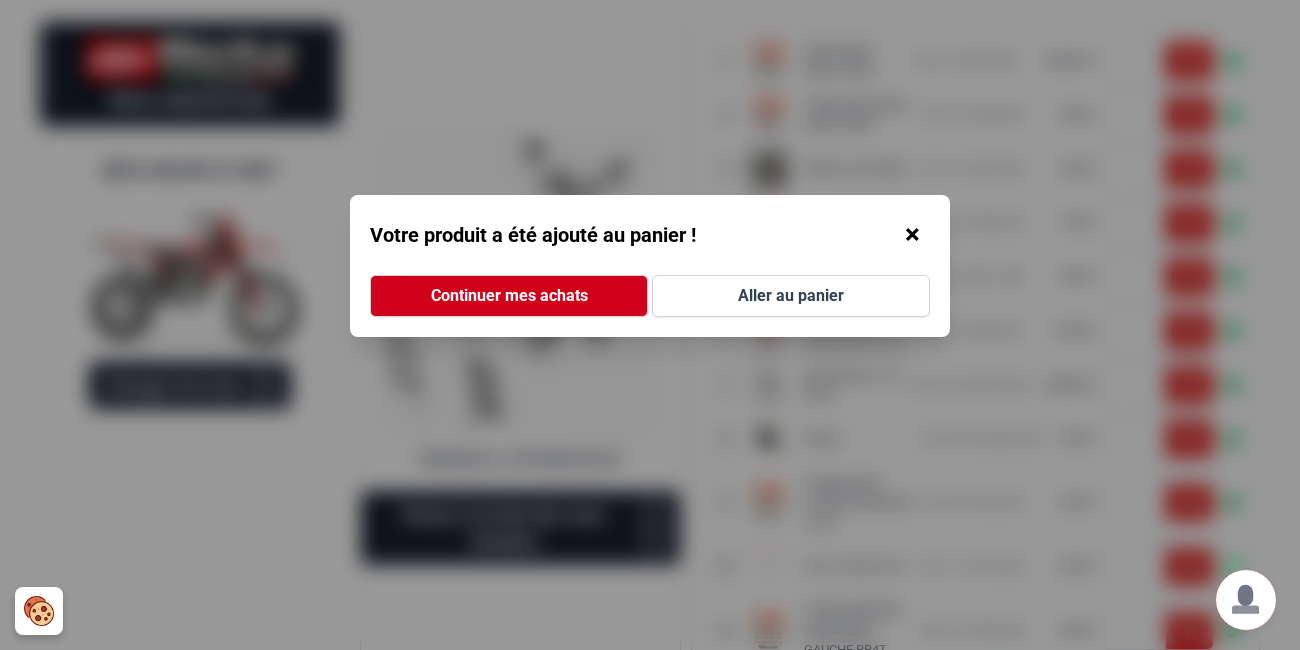 click on "×" at bounding box center [912, 235] 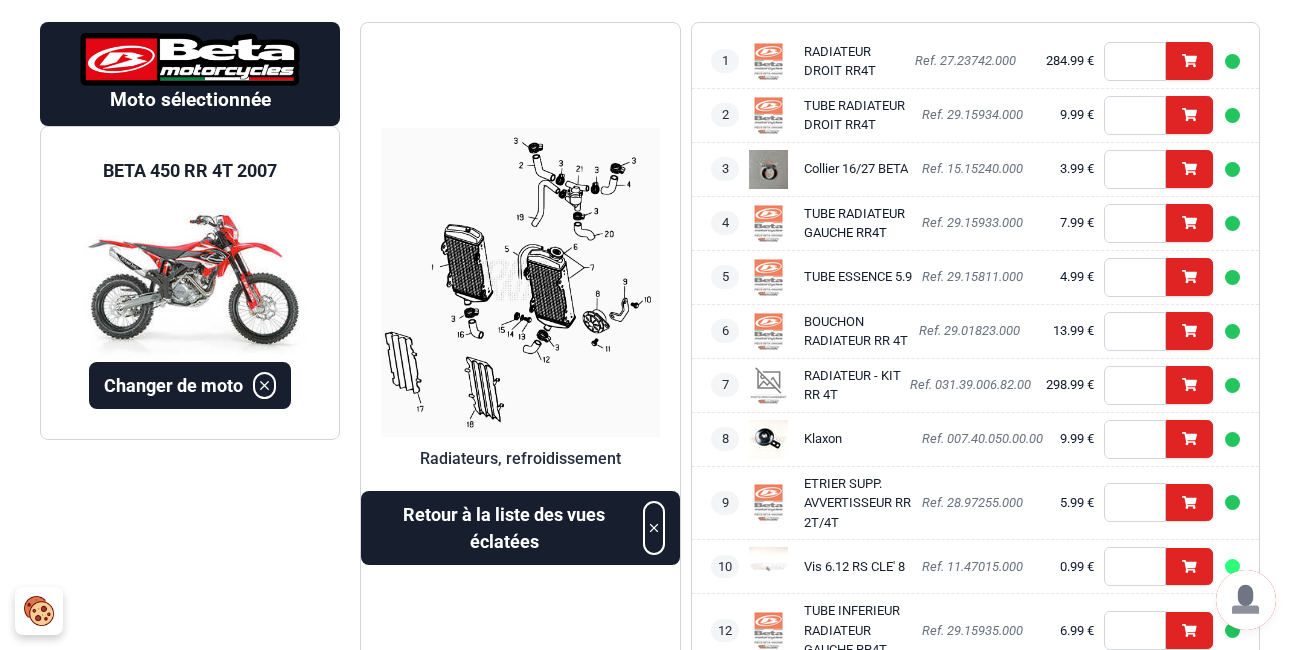 click on "TUBE RADIATEUR GAUCHE RR4T" at bounding box center [854, 223] 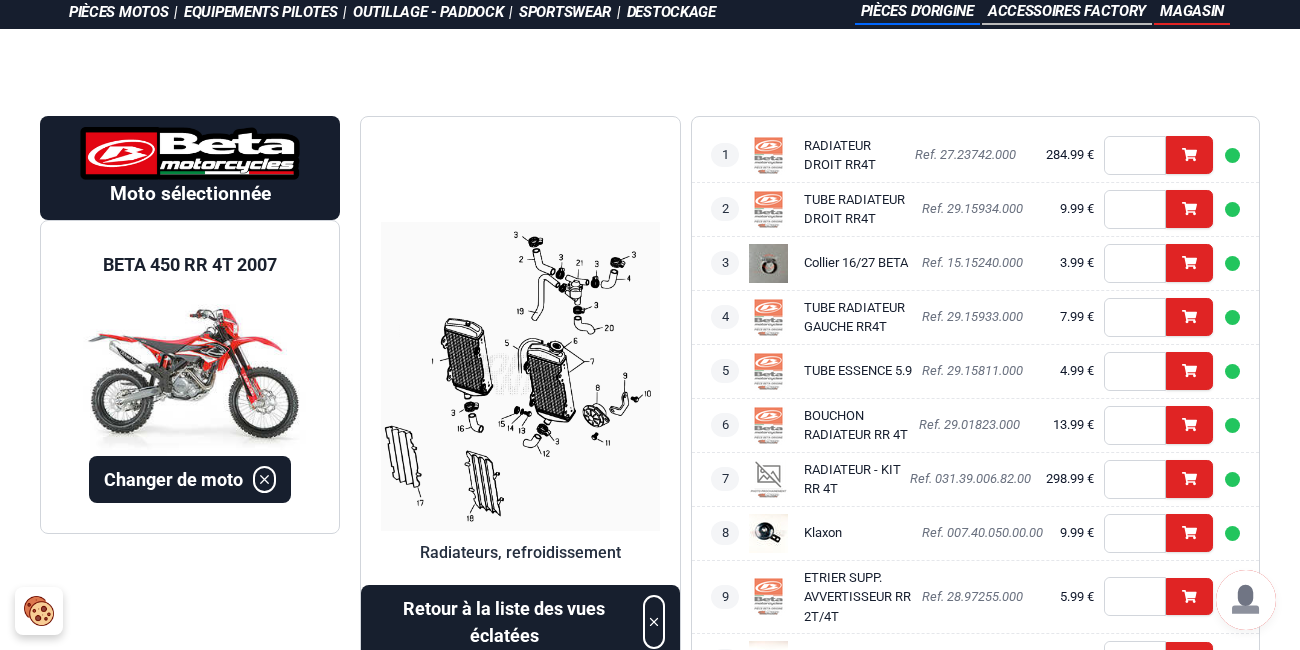 scroll, scrollTop: 0, scrollLeft: 0, axis: both 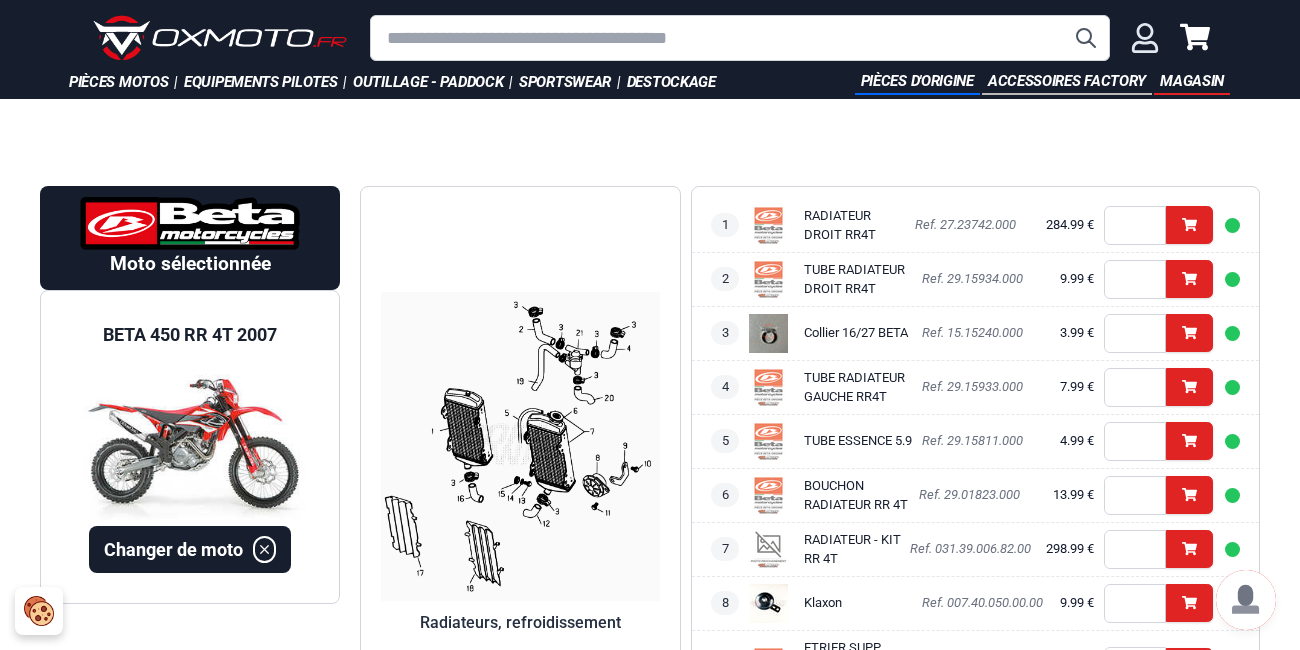 click 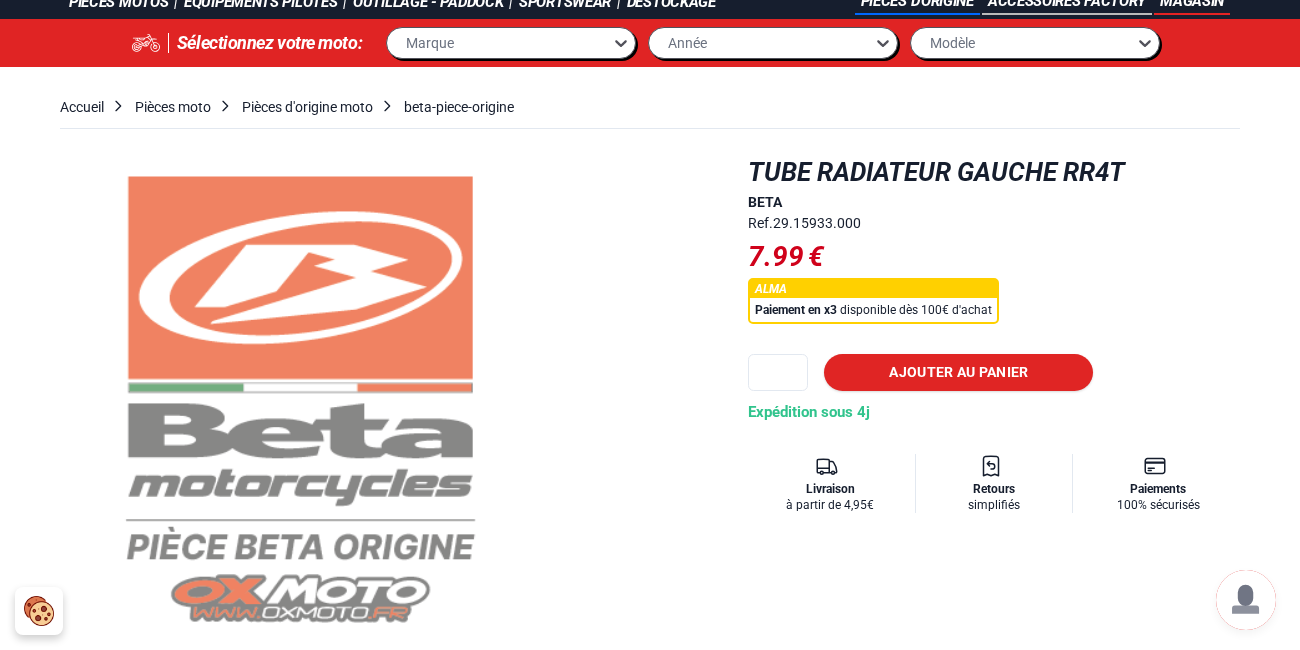 scroll, scrollTop: 0, scrollLeft: 0, axis: both 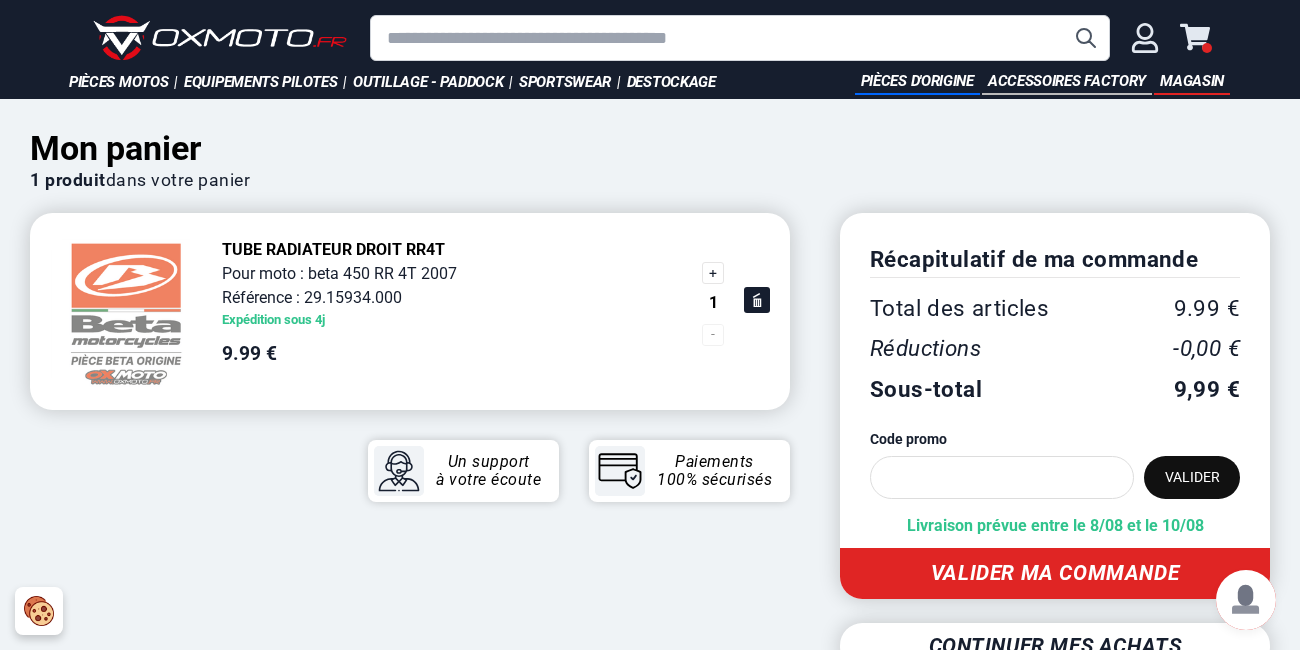 click 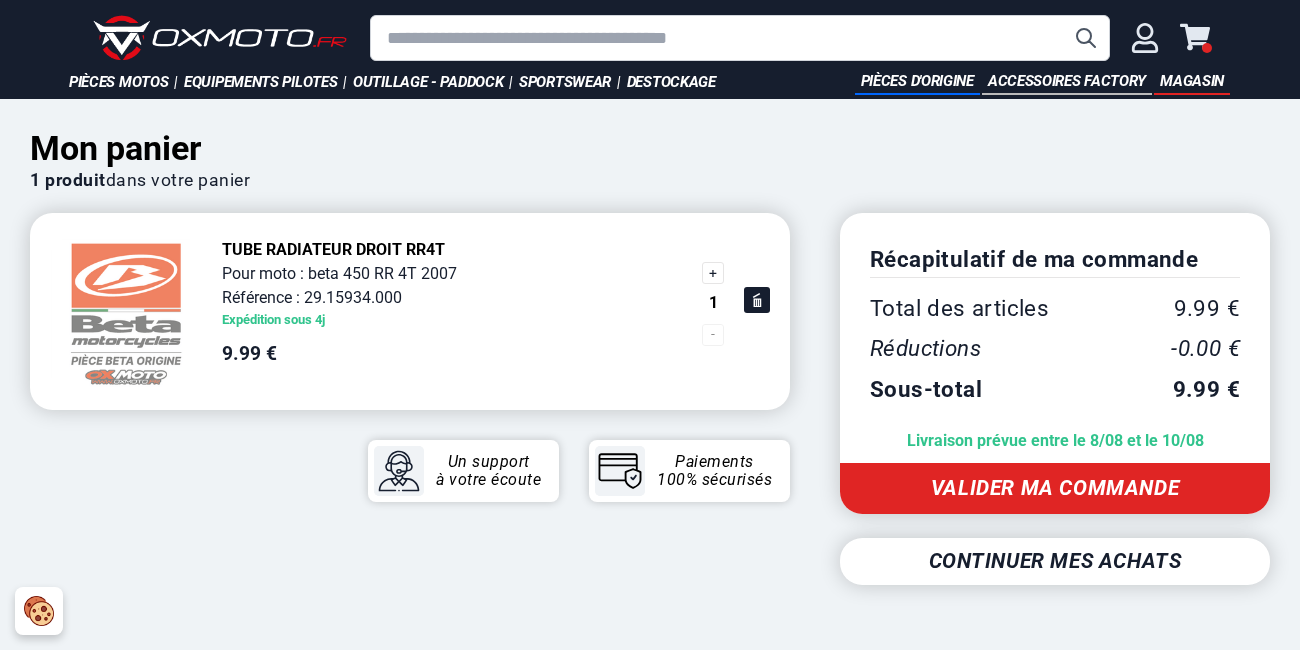 click 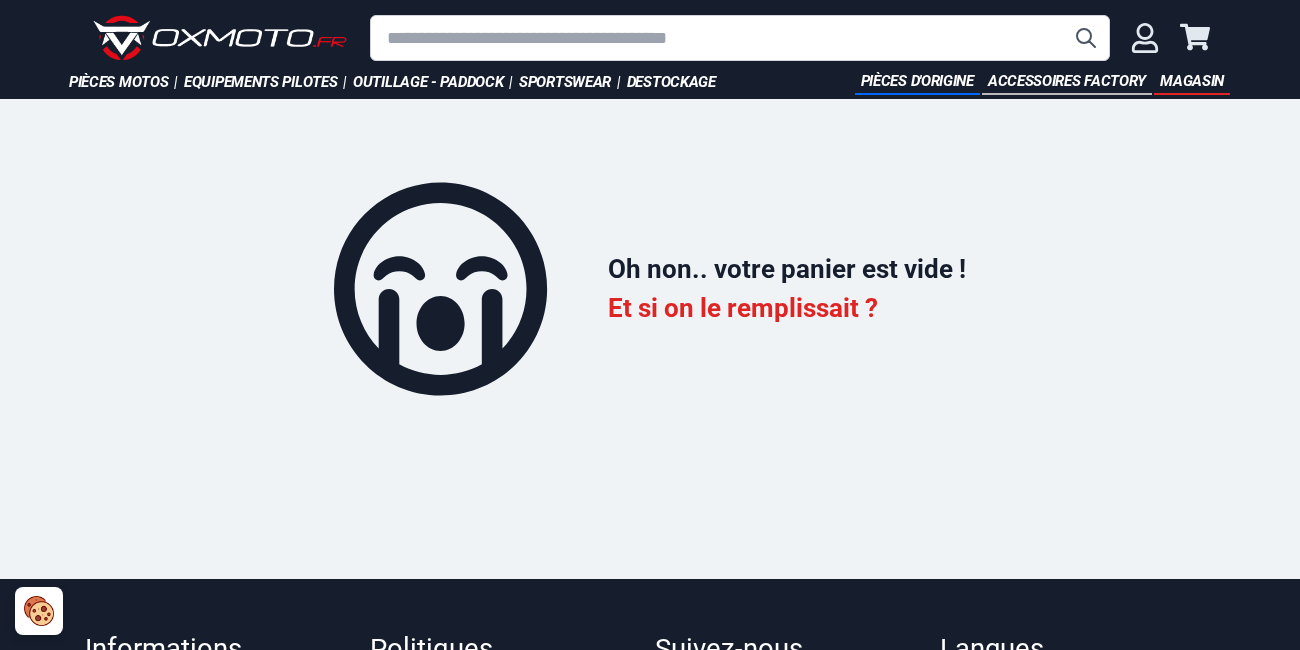 scroll, scrollTop: 0, scrollLeft: 0, axis: both 